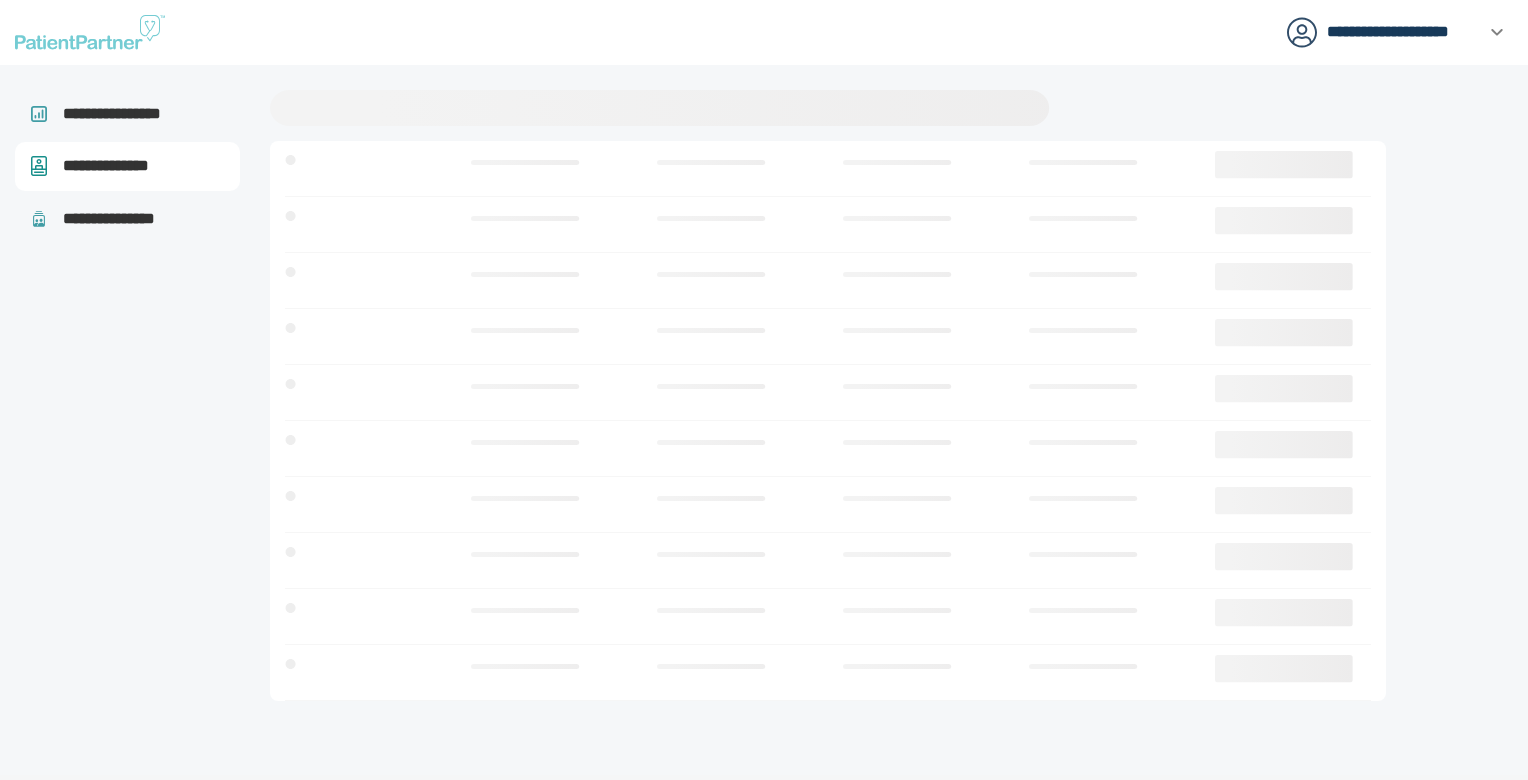 scroll, scrollTop: 0, scrollLeft: 0, axis: both 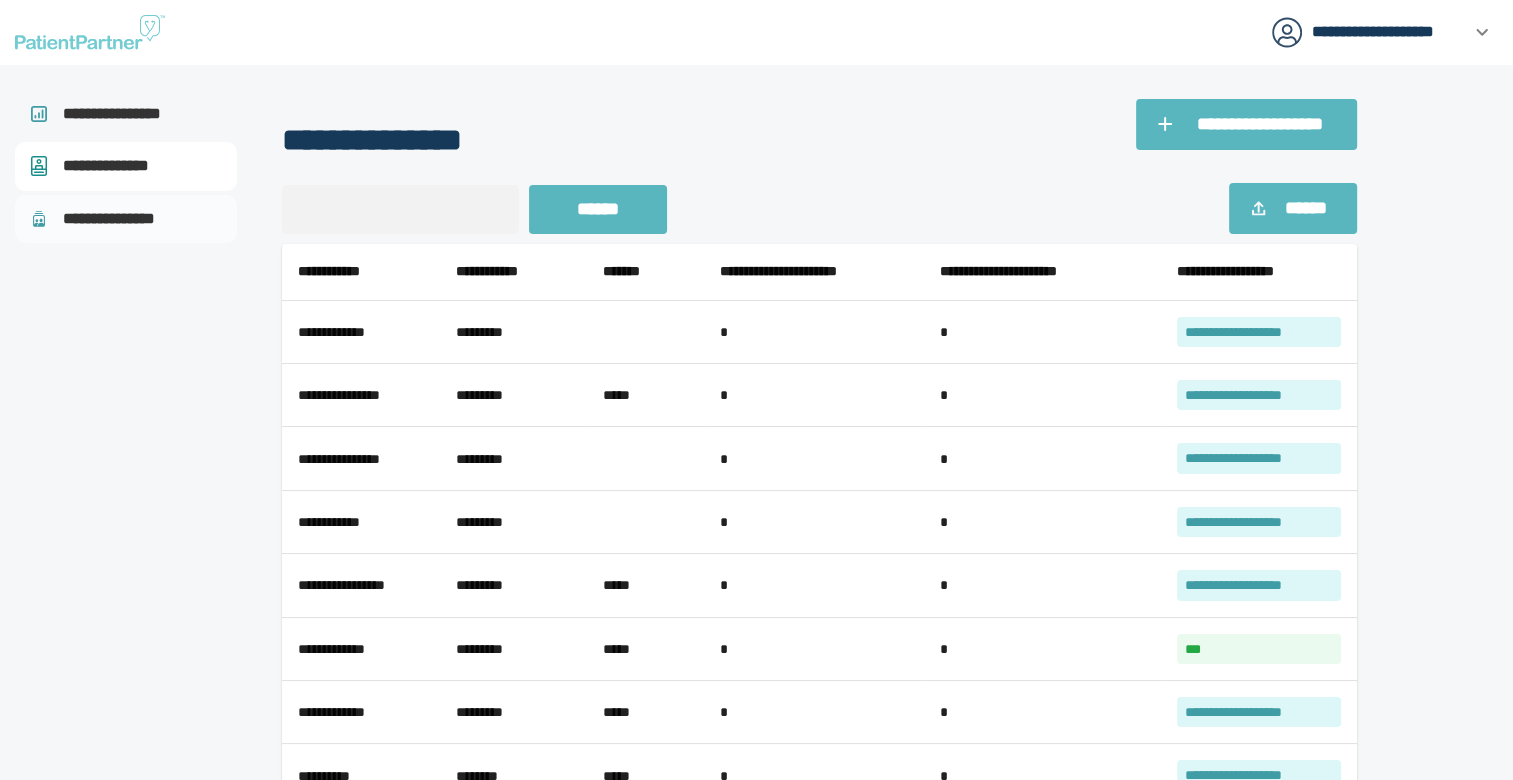 drag, startPoint x: 152, startPoint y: 216, endPoint x: 161, endPoint y: 211, distance: 10.29563 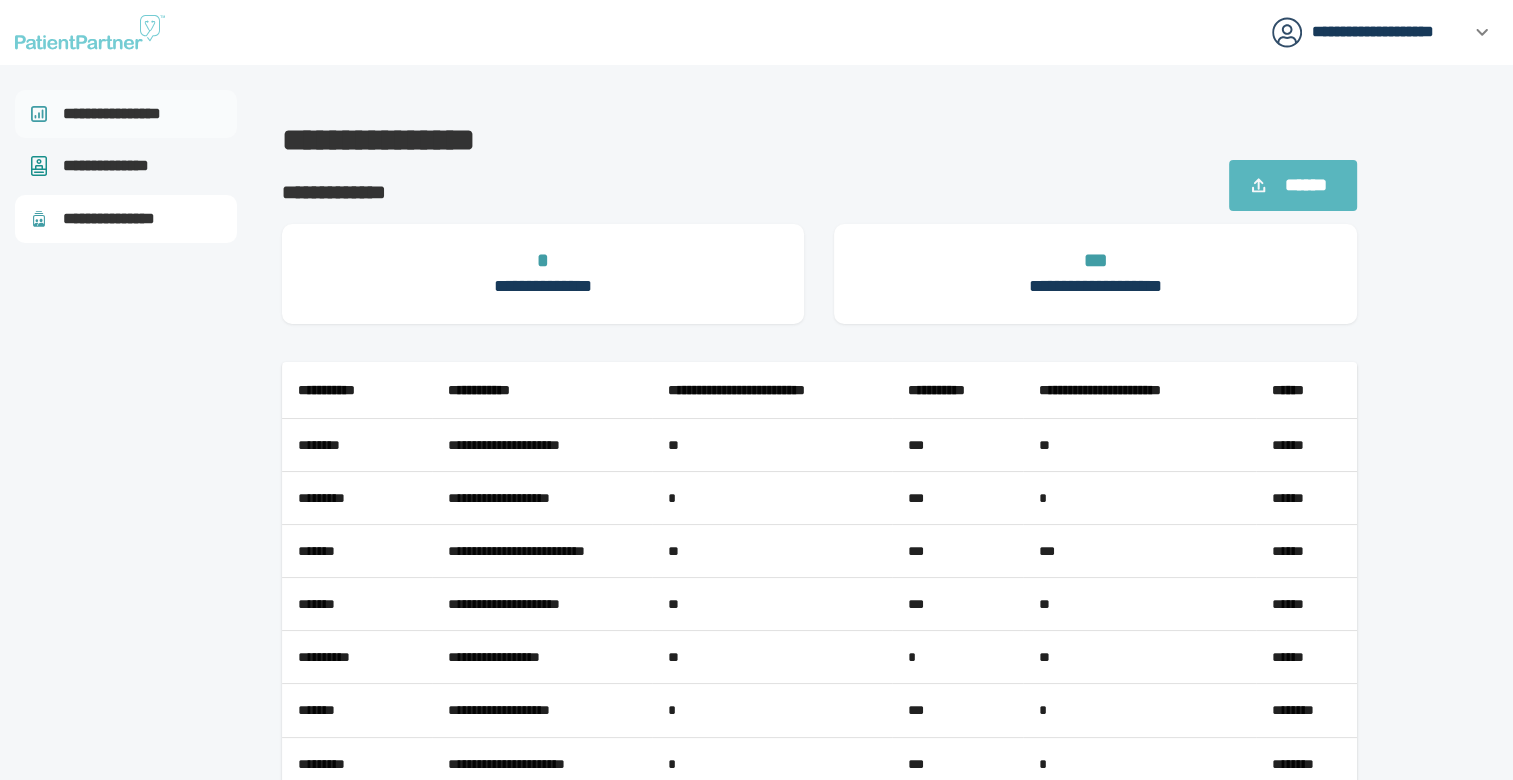 click on "**********" at bounding box center (121, 114) 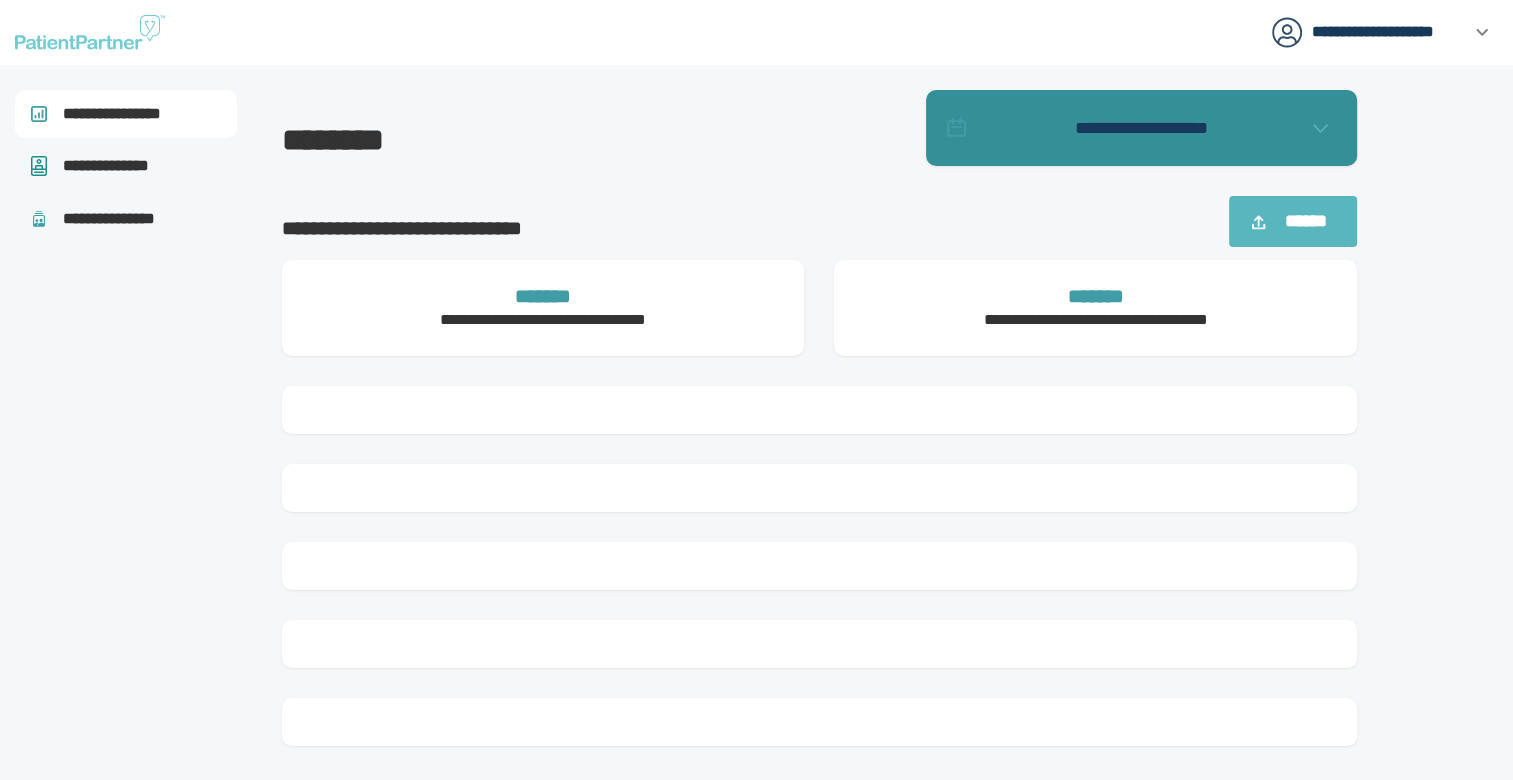 click on "**********" at bounding box center (1141, 128) 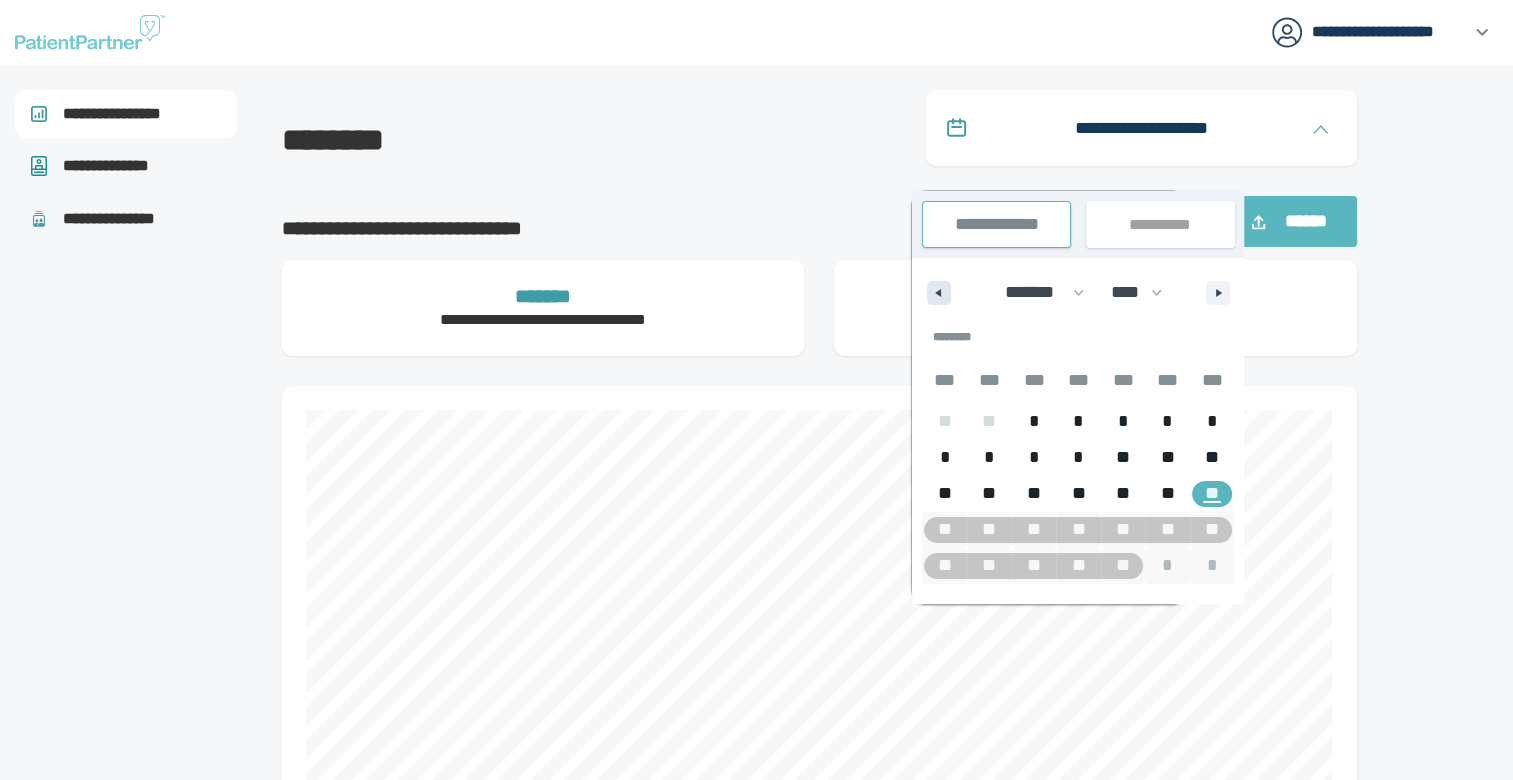 click at bounding box center [939, 293] 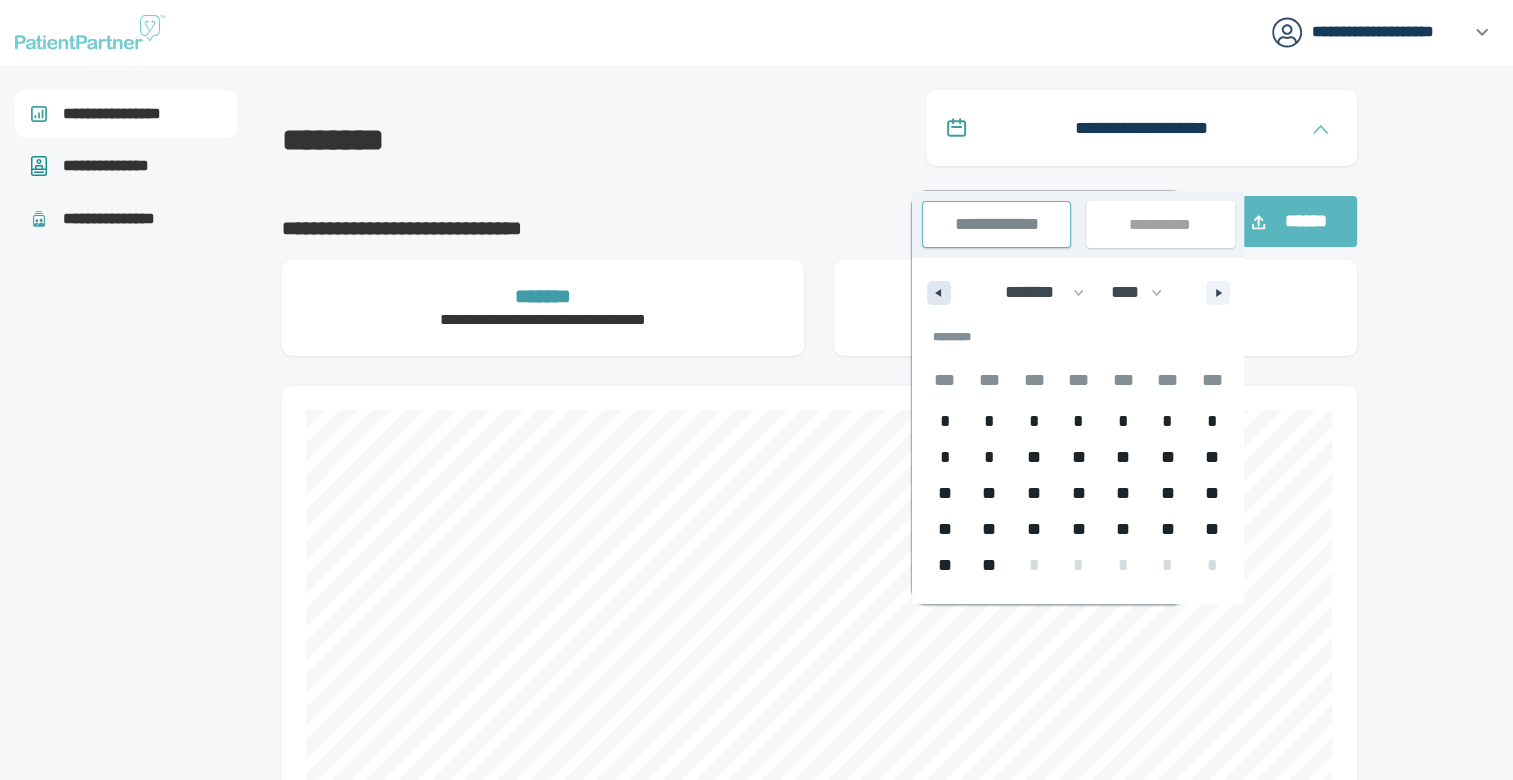 click at bounding box center [939, 293] 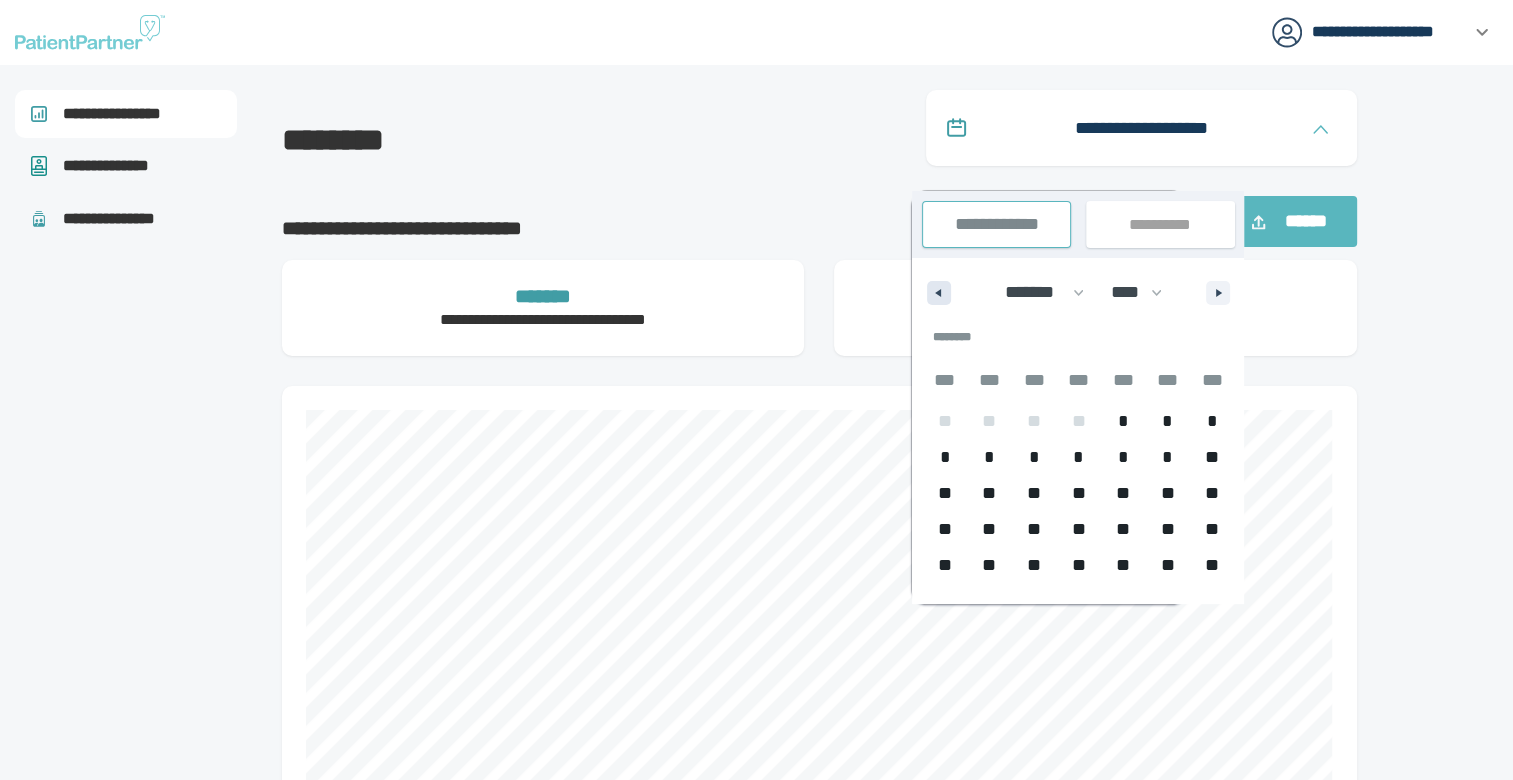 click at bounding box center [939, 293] 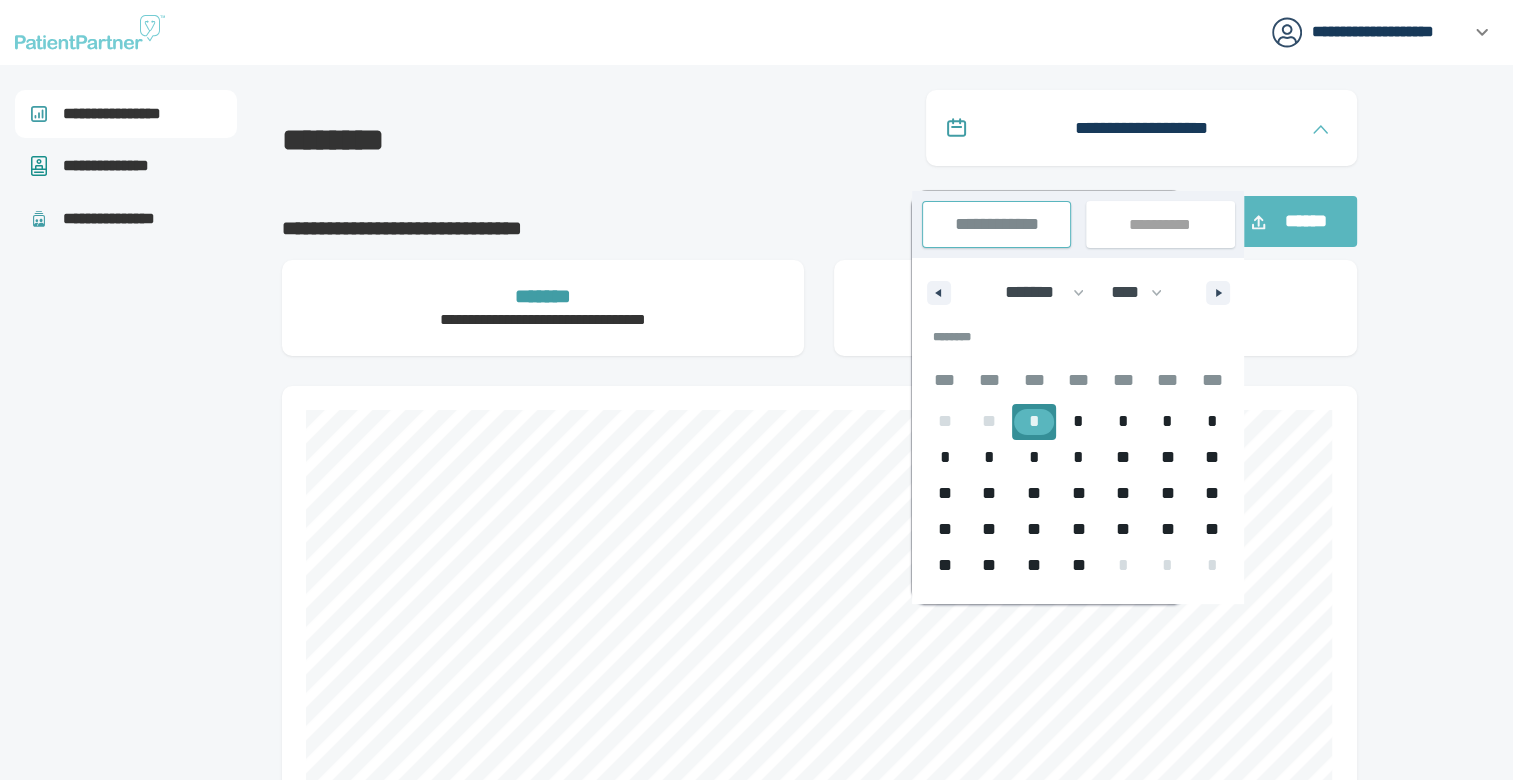 click on "*" at bounding box center [1034, 421] 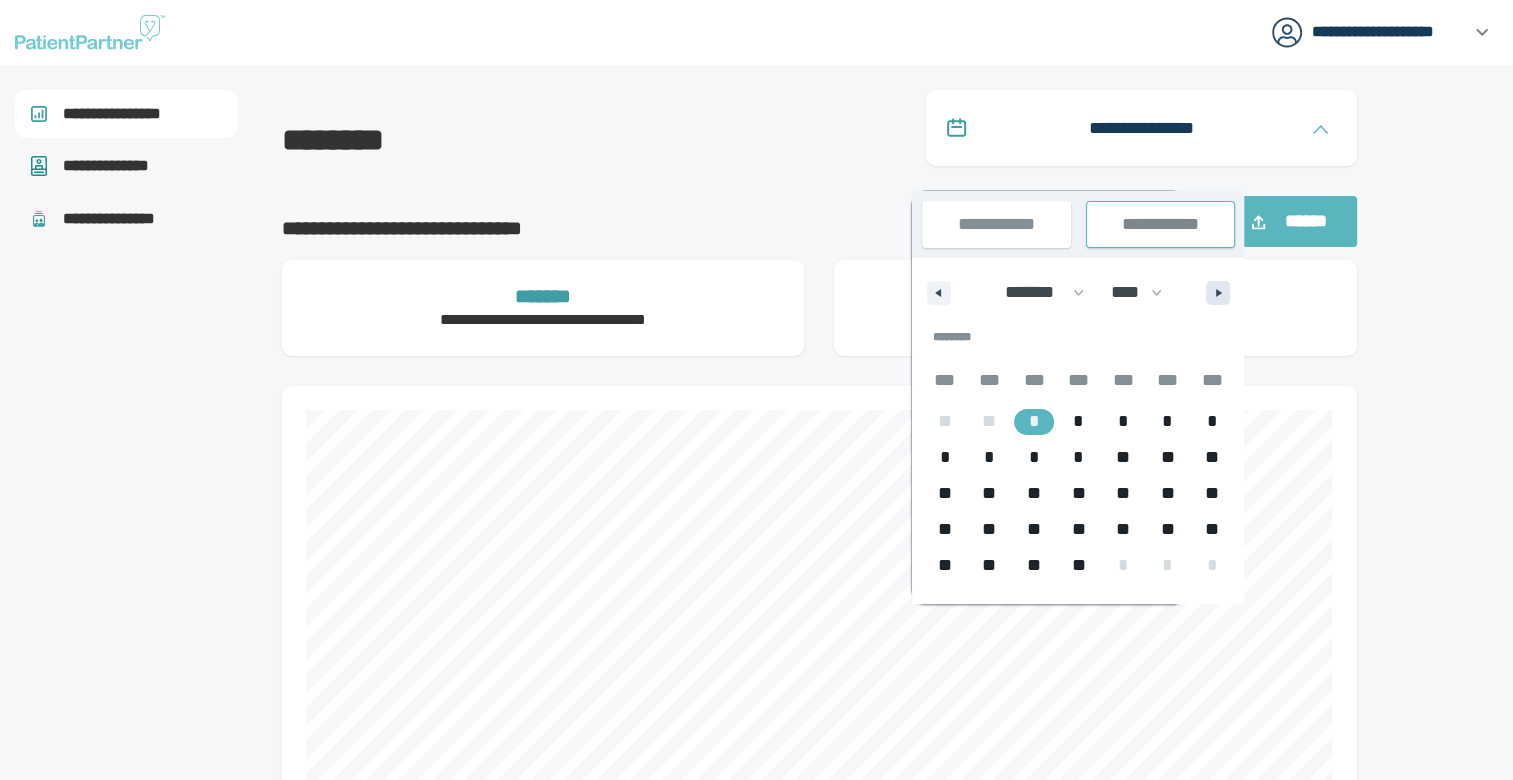 click at bounding box center (1221, 293) 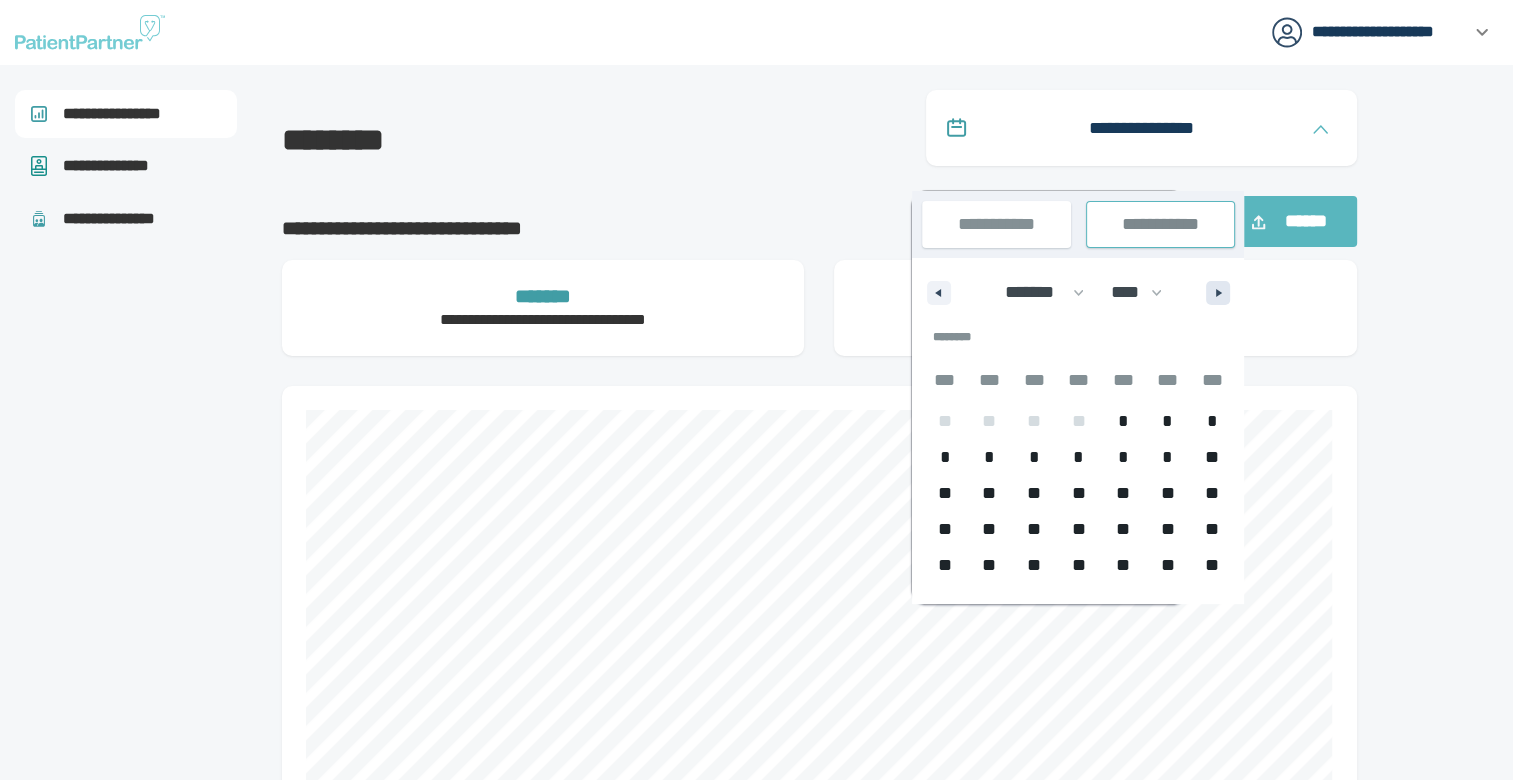 click at bounding box center [1221, 293] 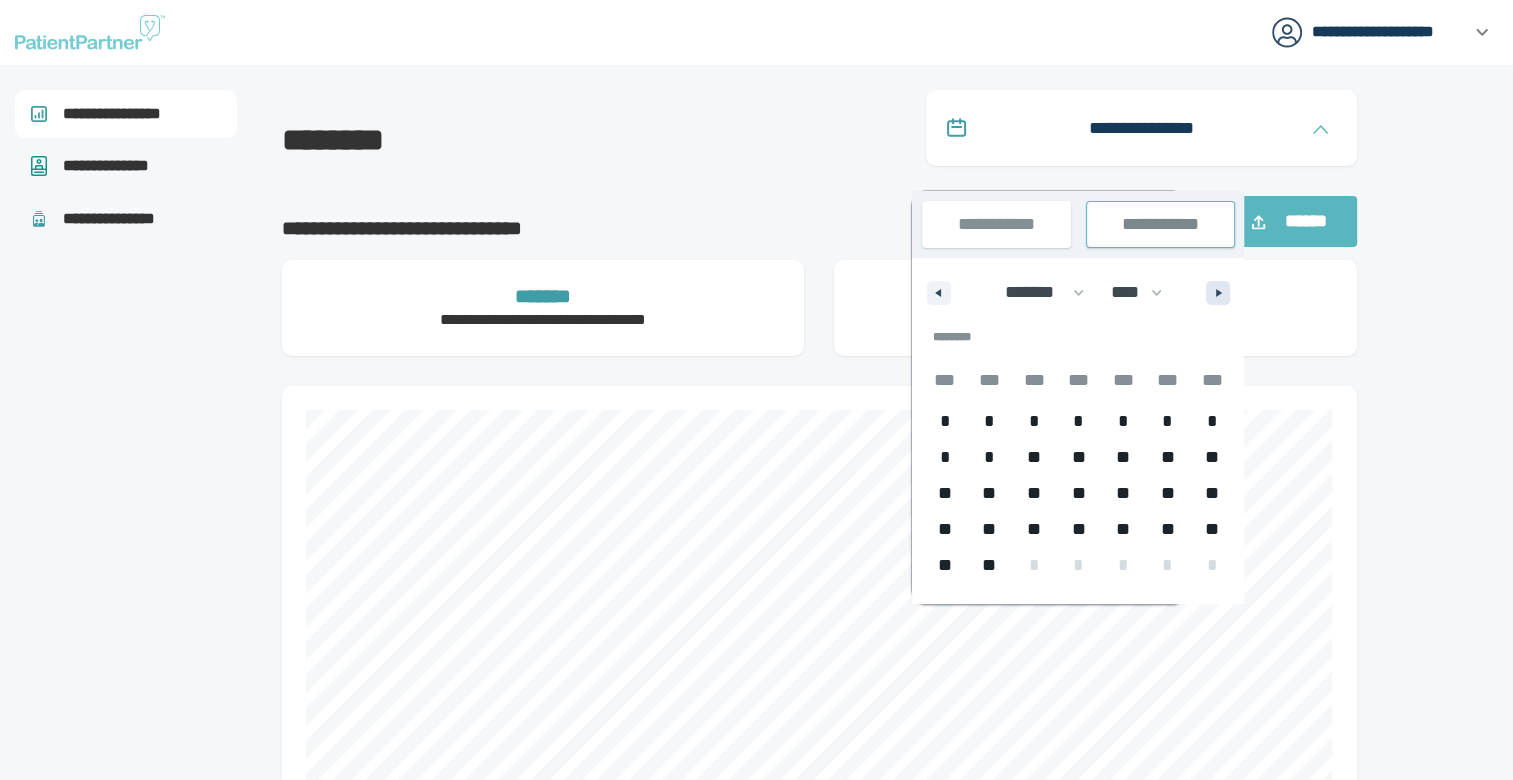 click at bounding box center [1221, 293] 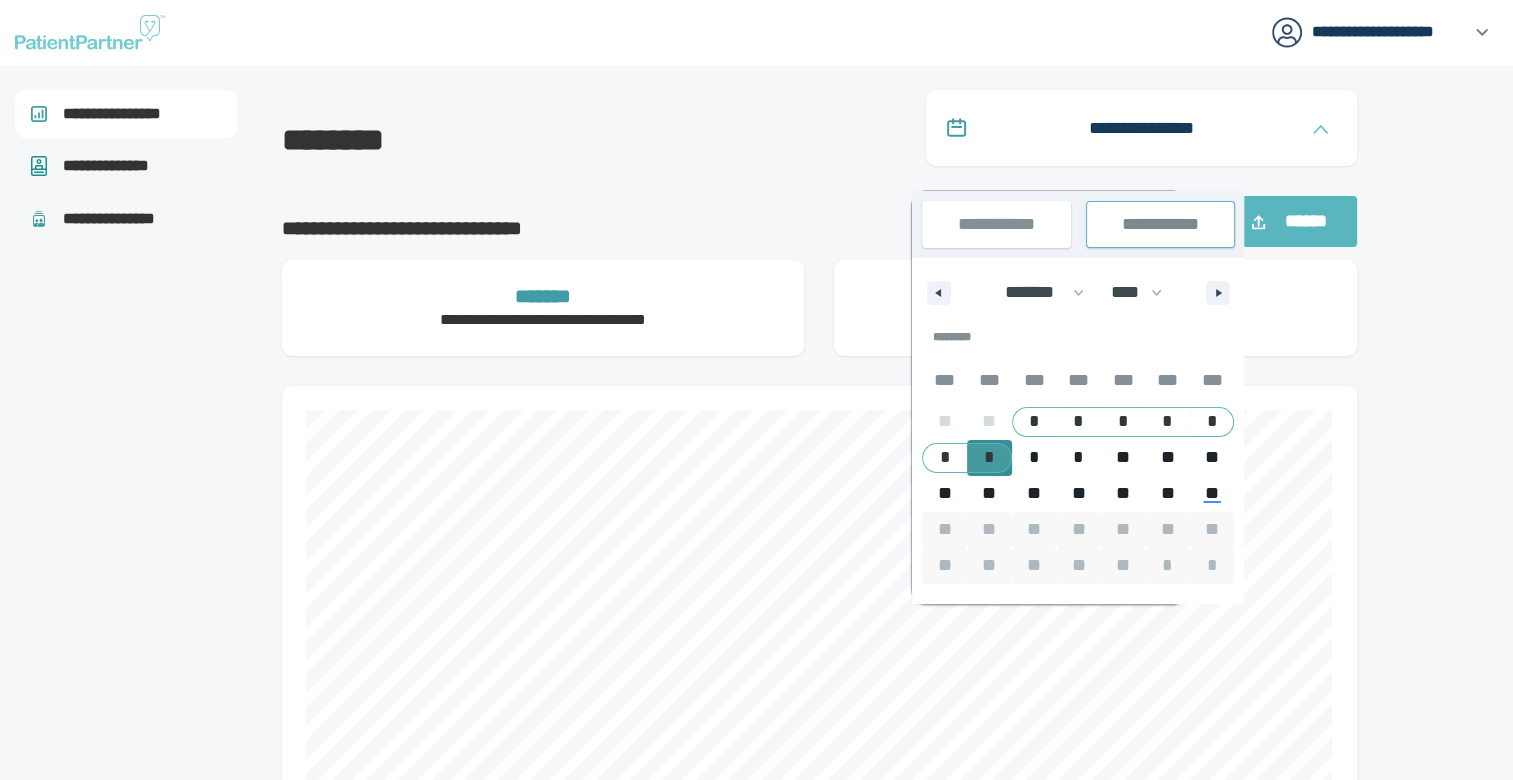click on "*" at bounding box center (989, 458) 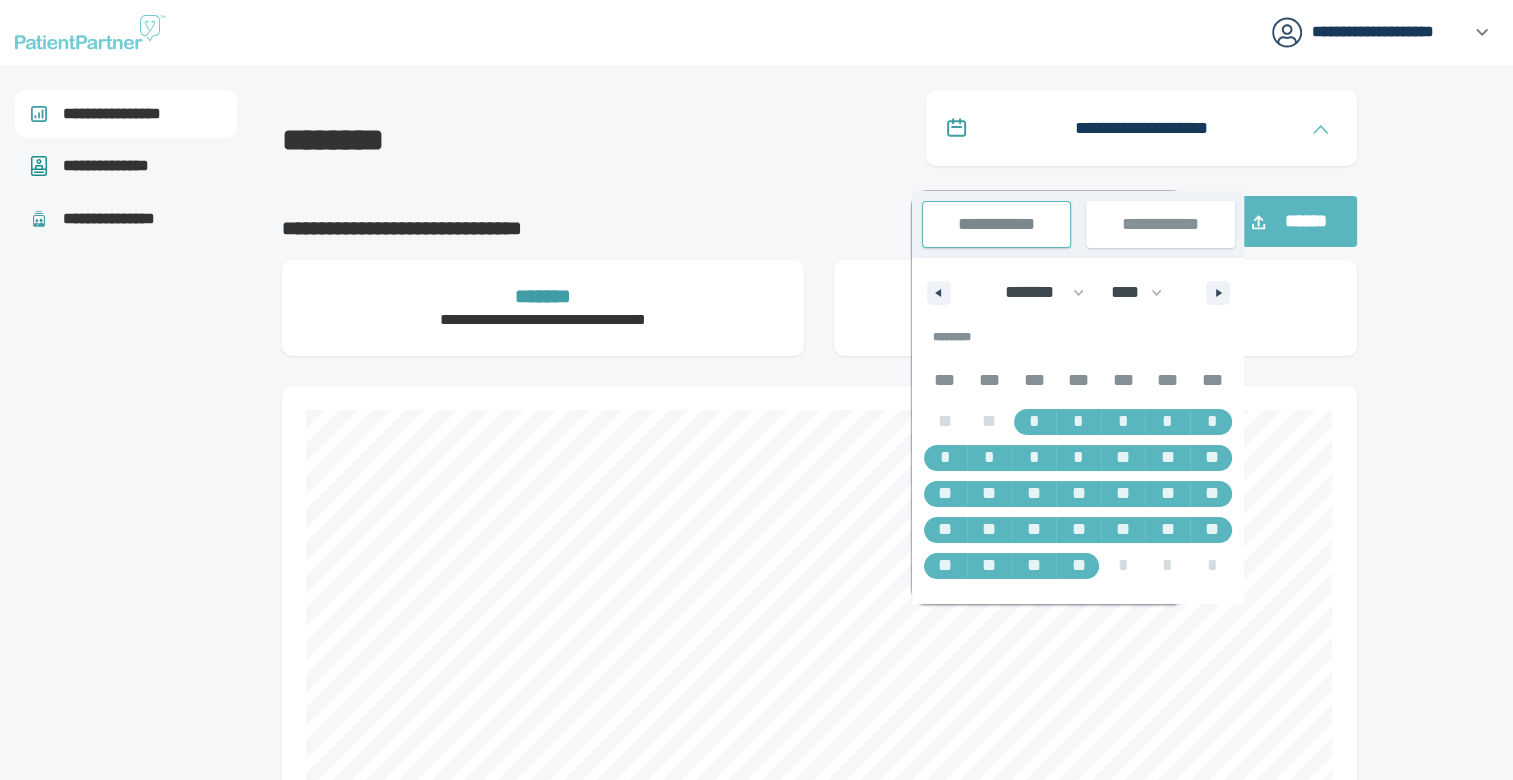click at bounding box center [1450, 1754] 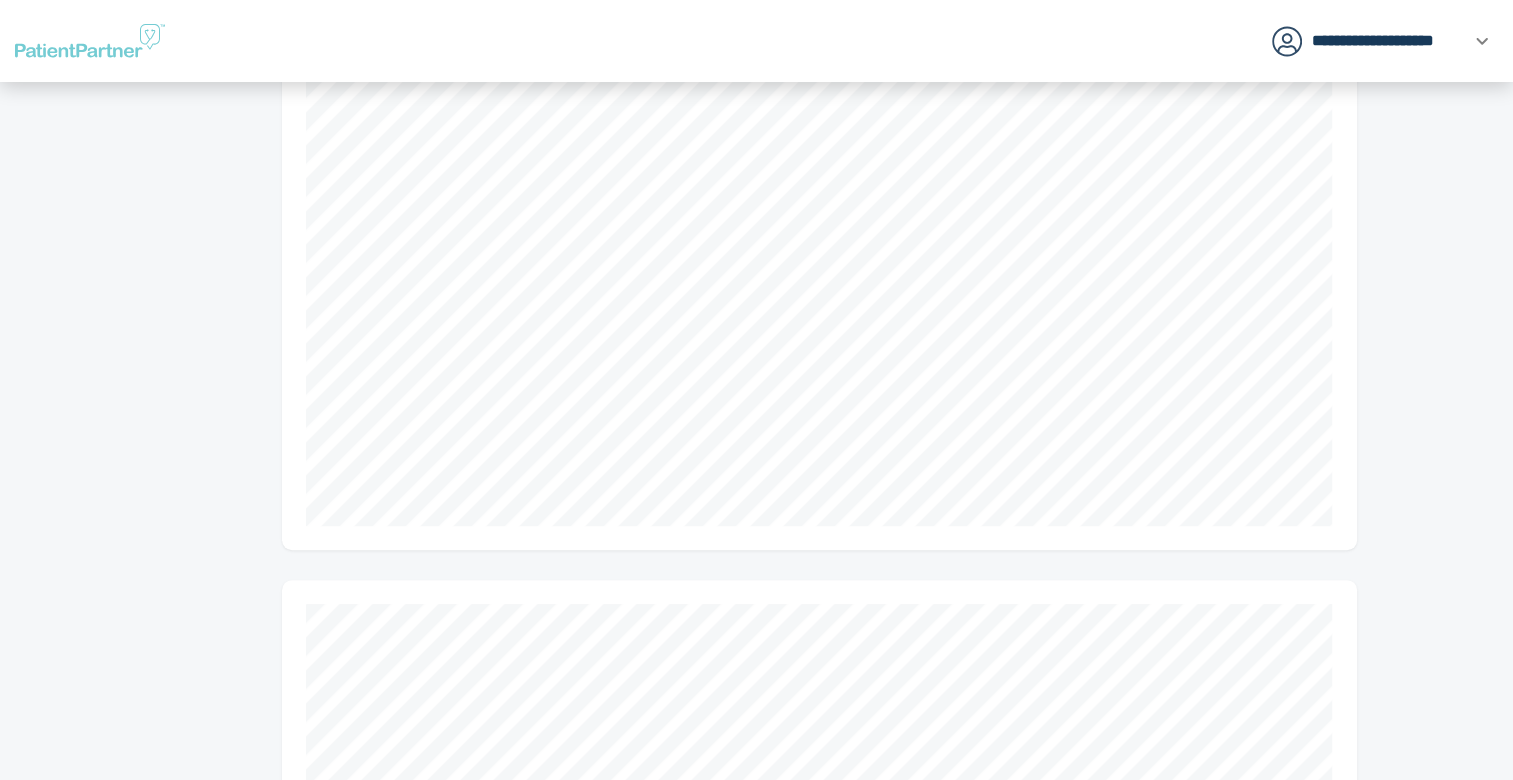 scroll, scrollTop: 316, scrollLeft: 0, axis: vertical 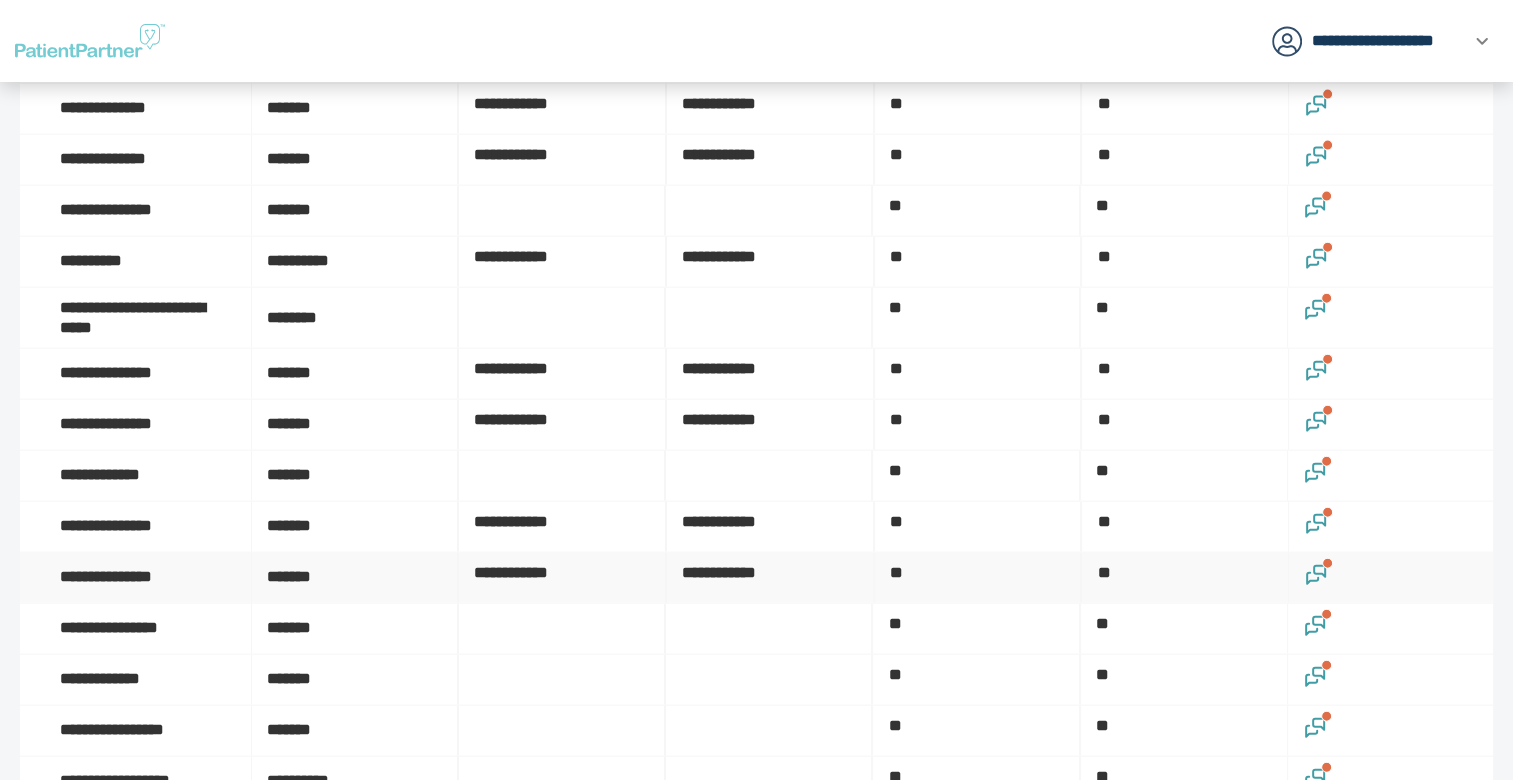 click 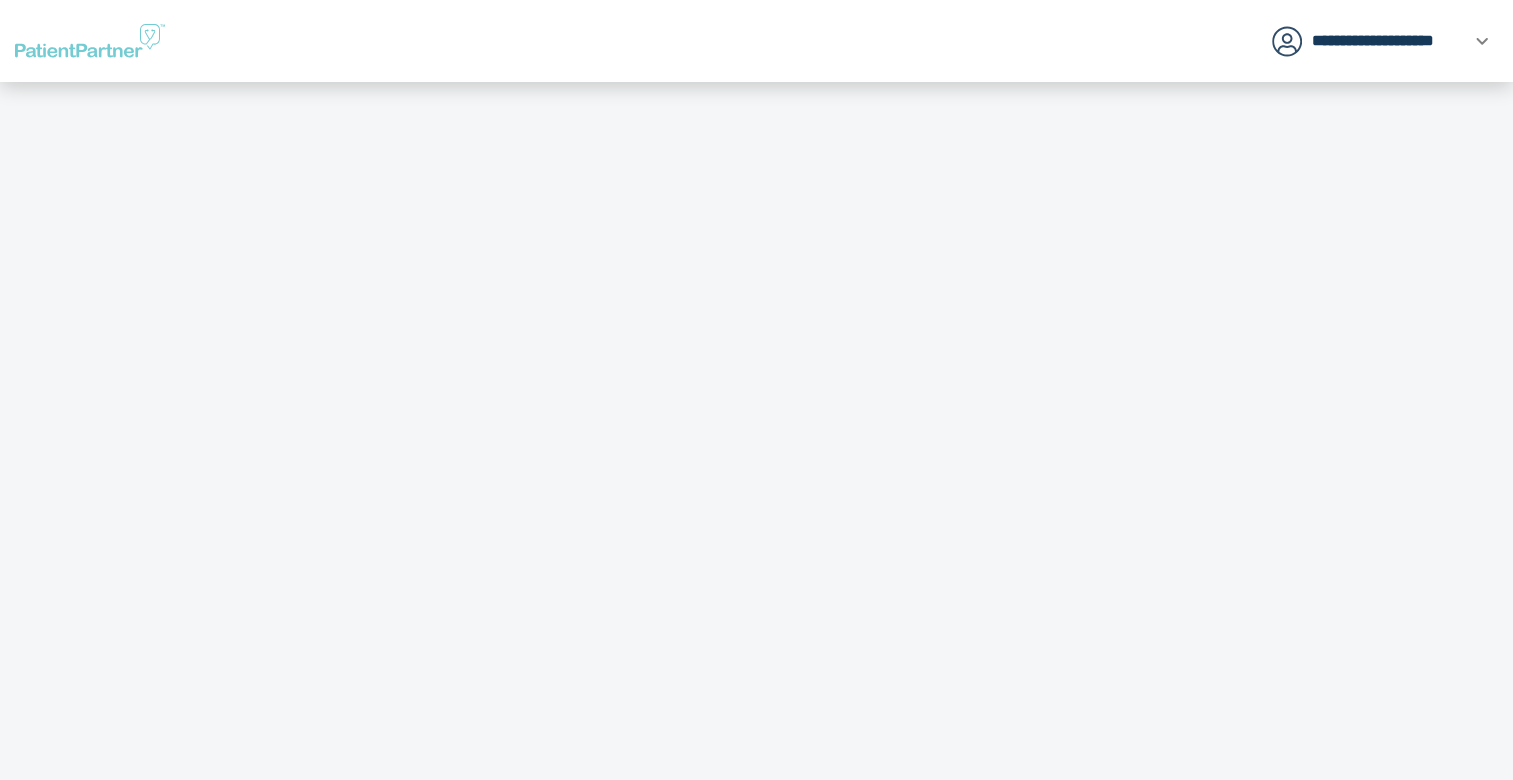 scroll, scrollTop: 0, scrollLeft: 0, axis: both 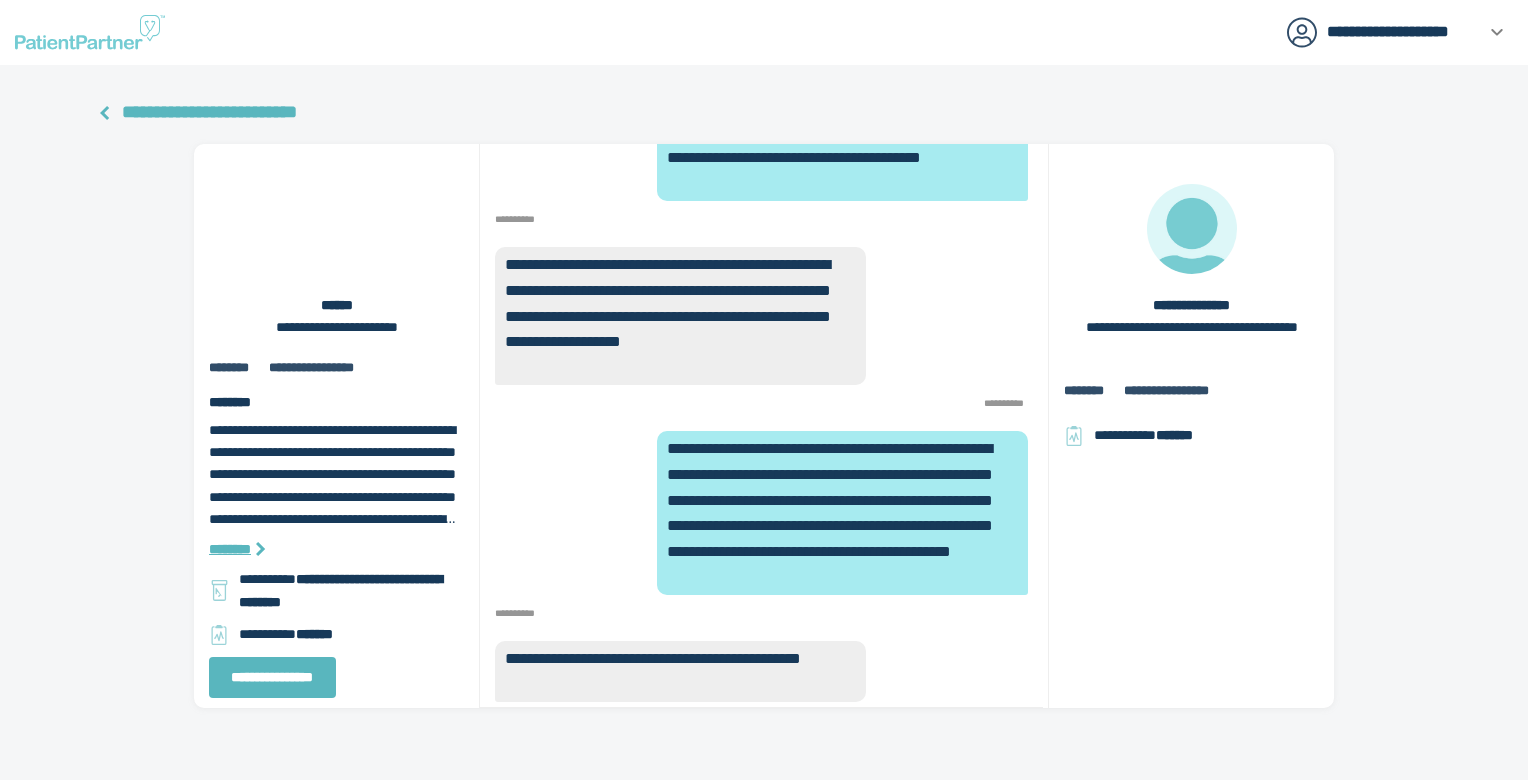 click on "**********" at bounding box center (209, 112) 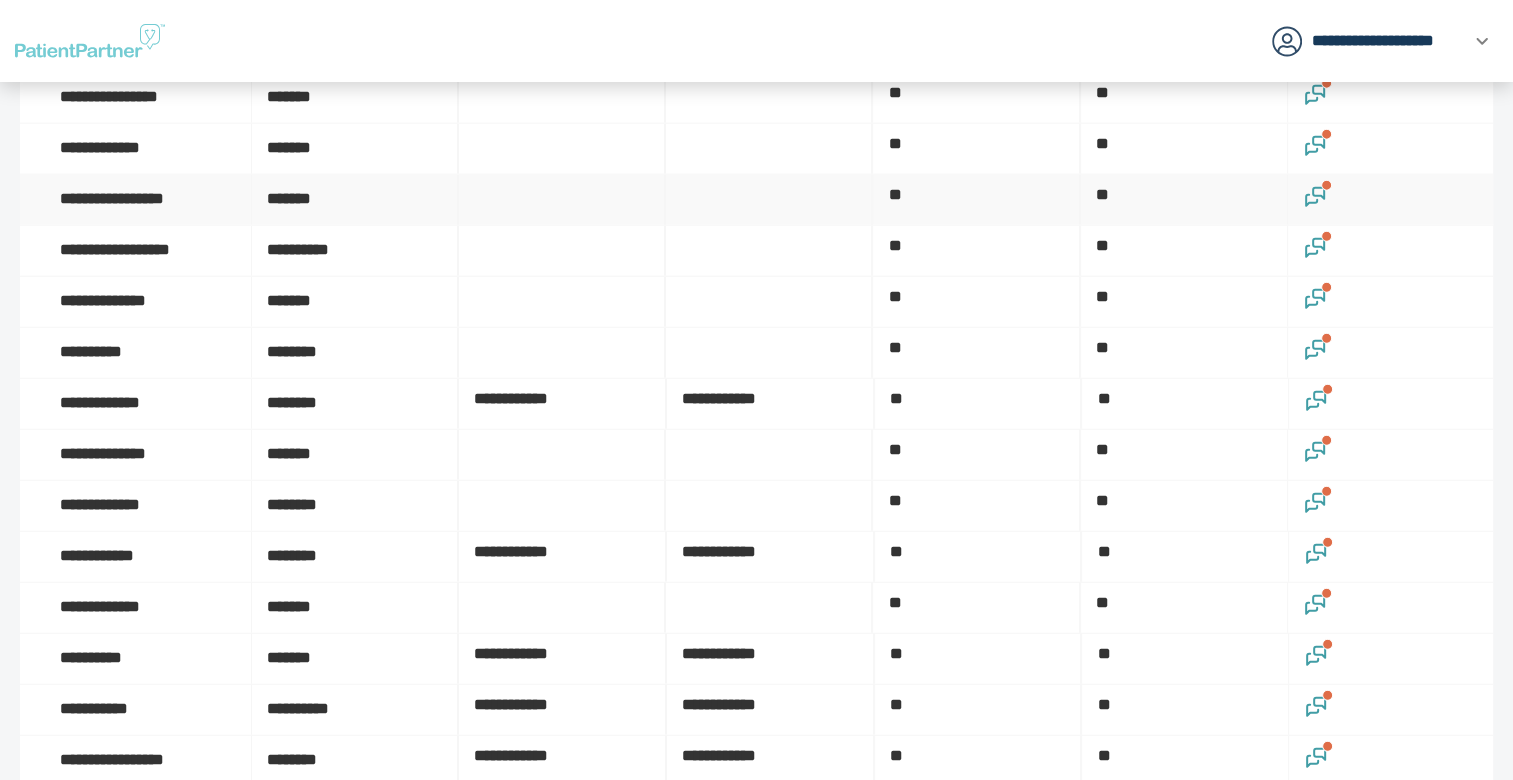 scroll, scrollTop: 5000, scrollLeft: 0, axis: vertical 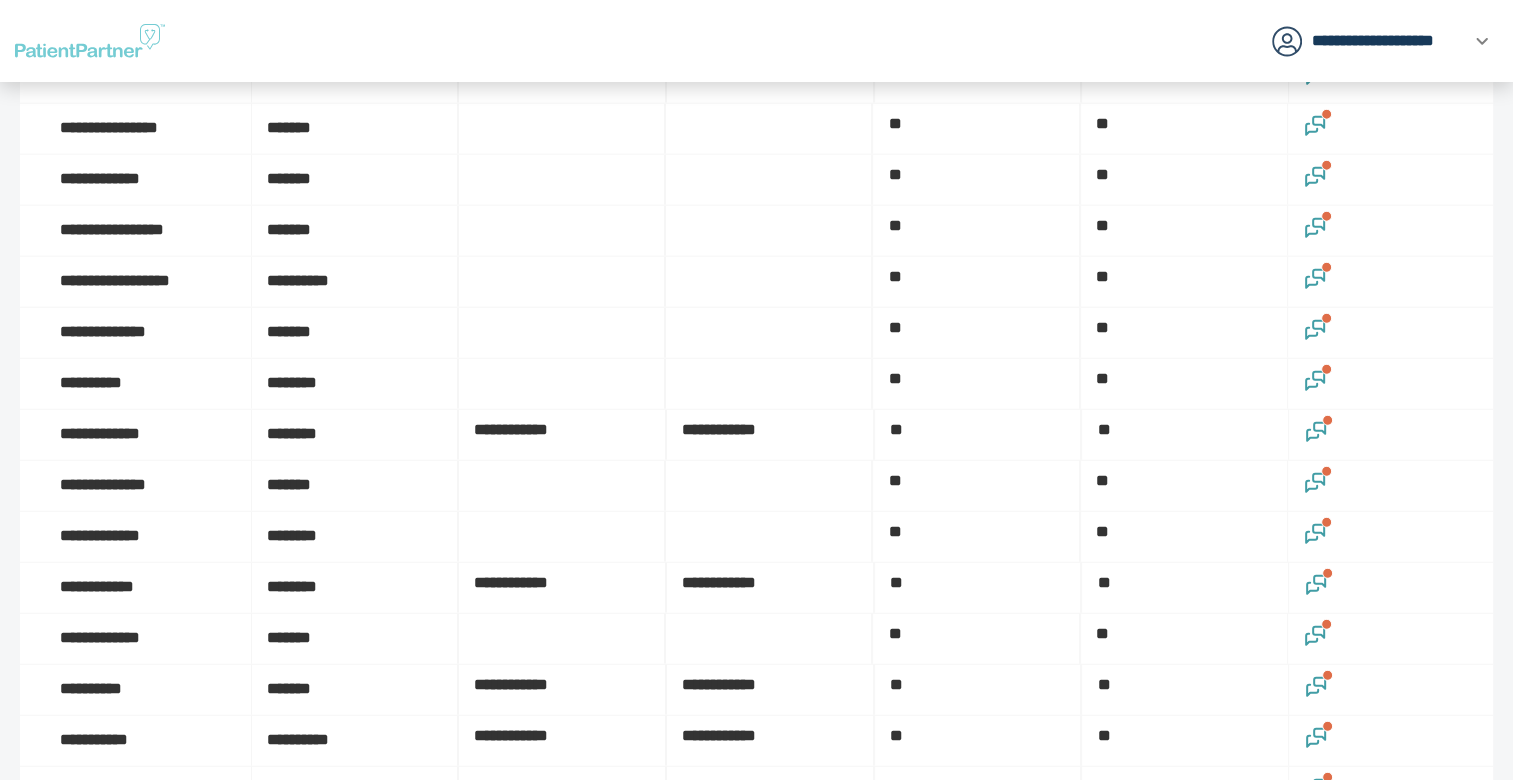 click 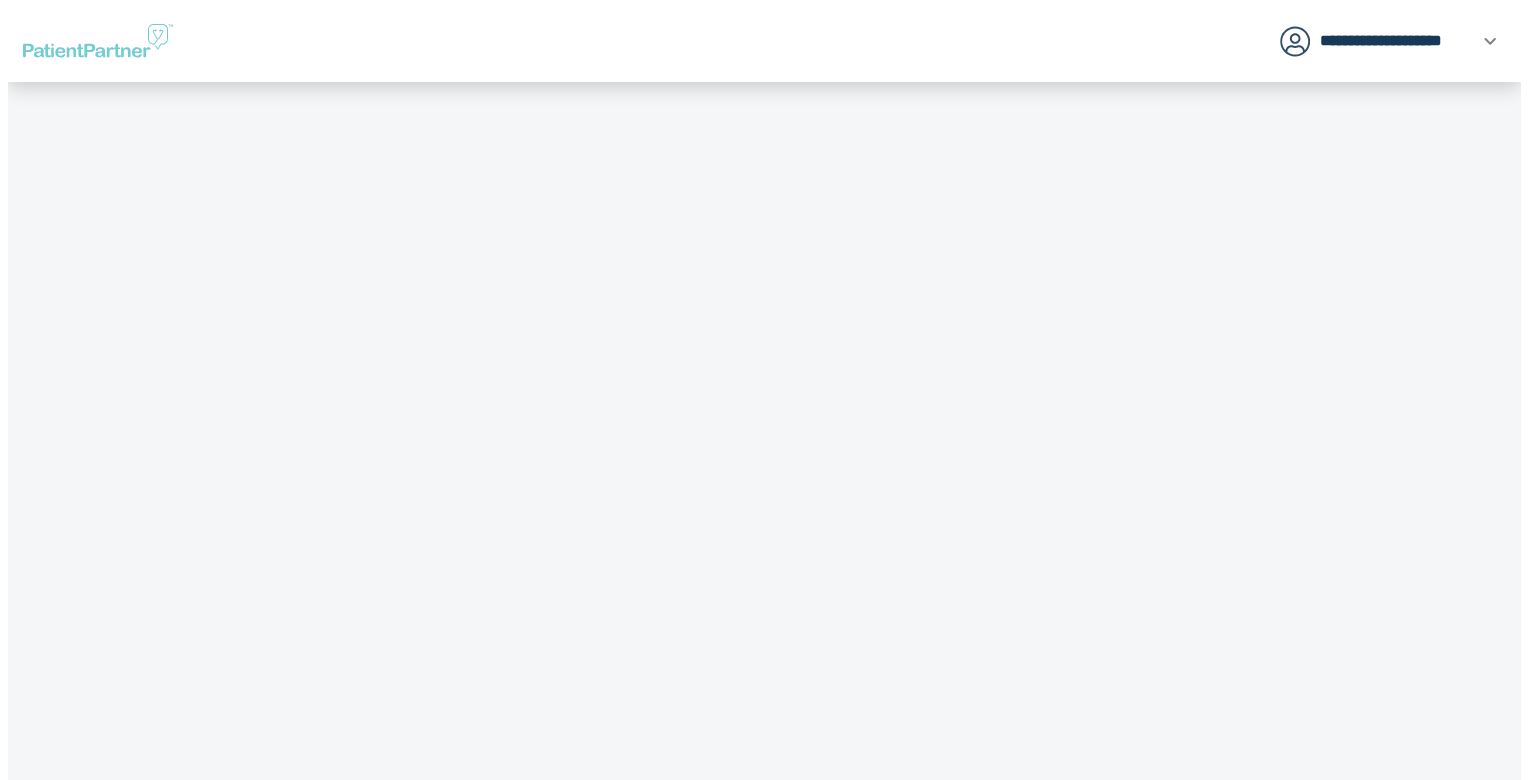 scroll, scrollTop: 0, scrollLeft: 0, axis: both 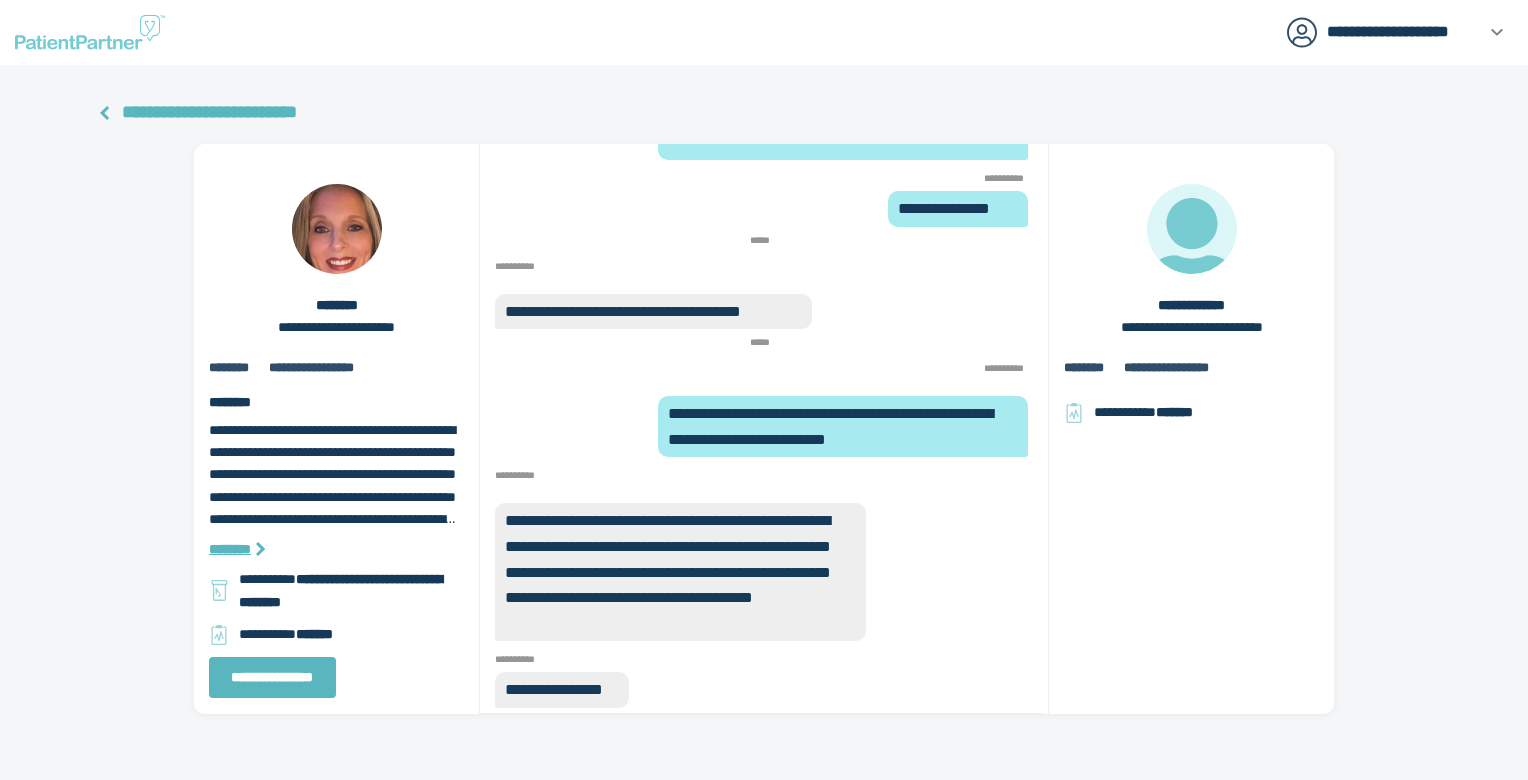 click on "**********" at bounding box center [205, 112] 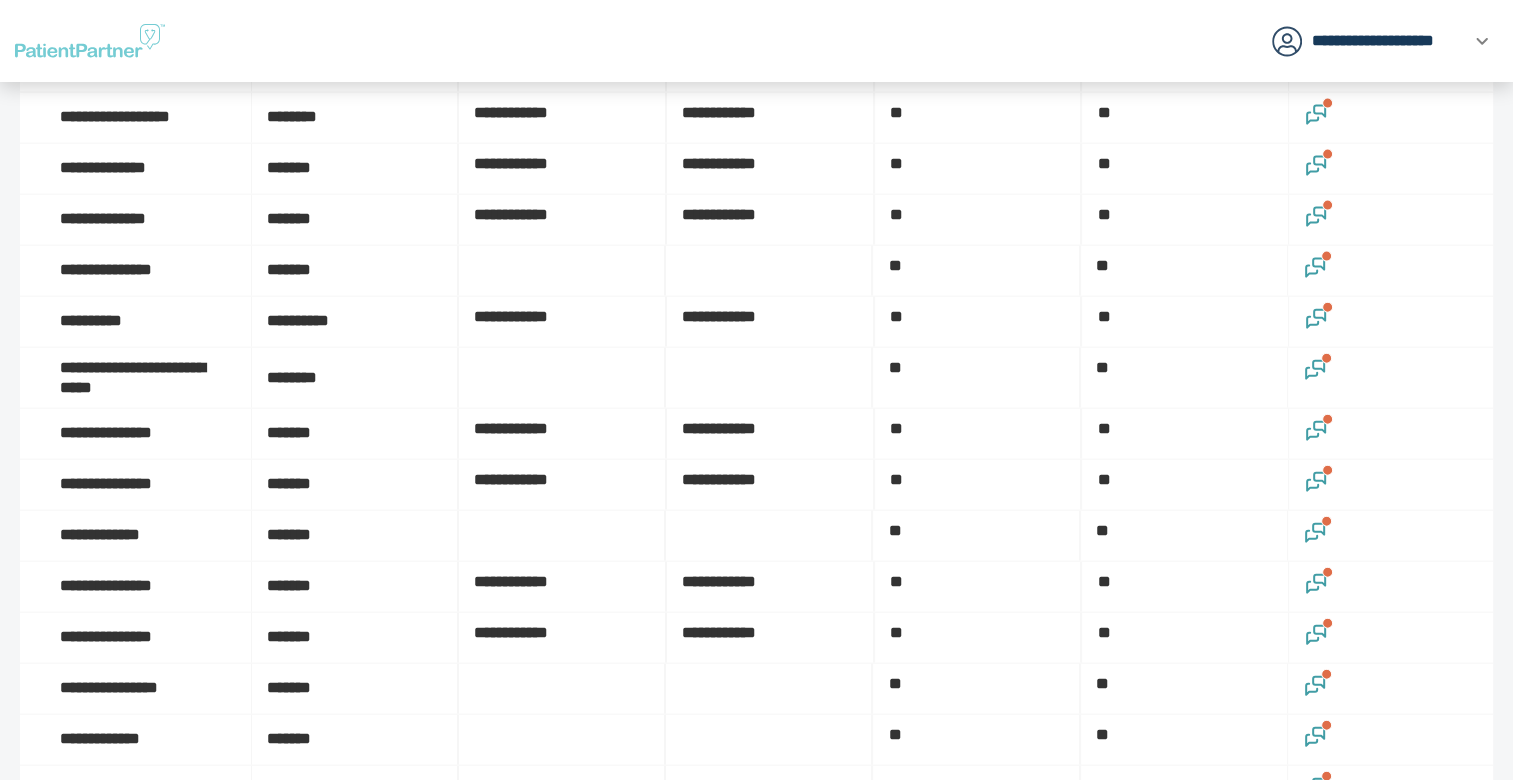 scroll, scrollTop: 4600, scrollLeft: 0, axis: vertical 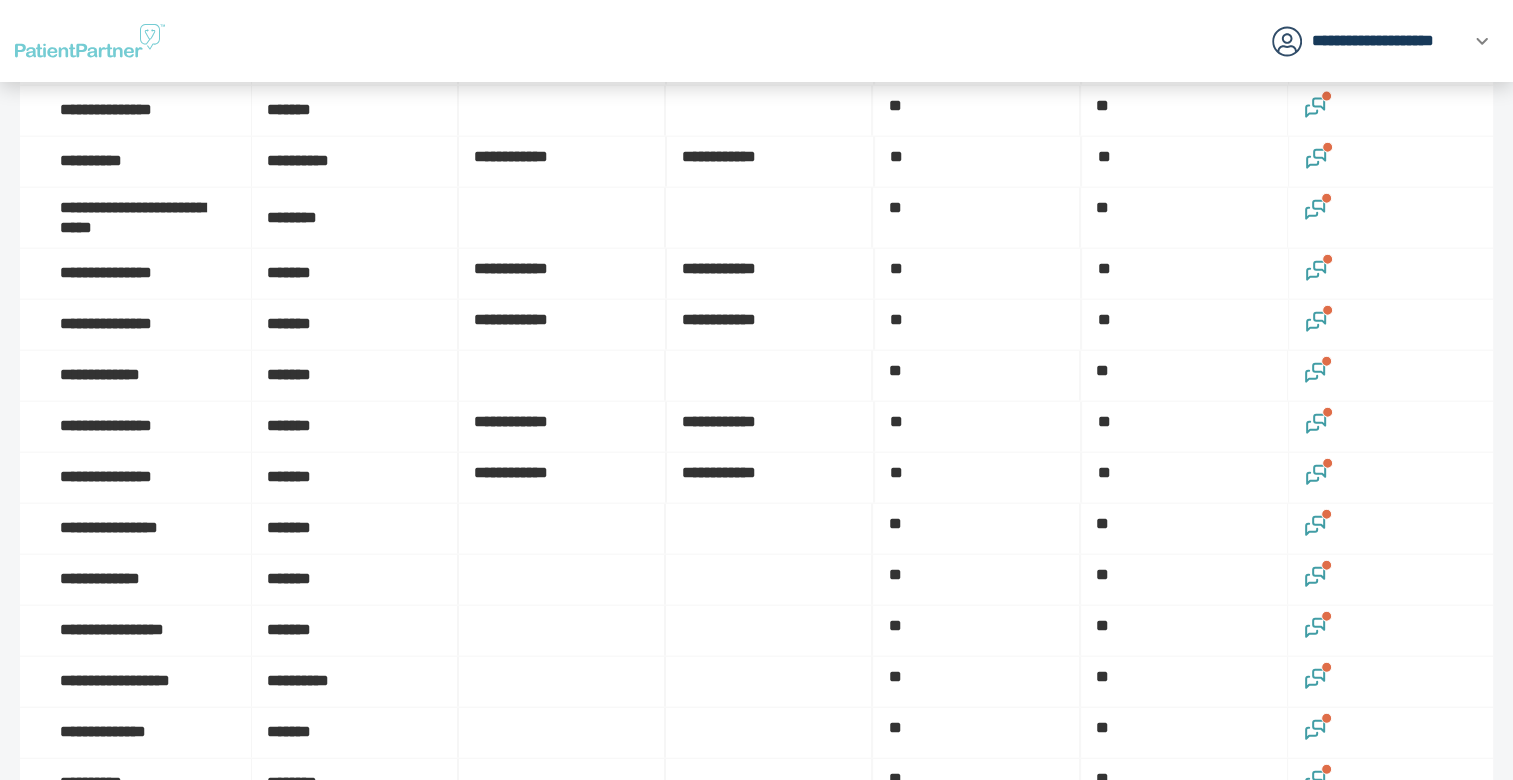 click 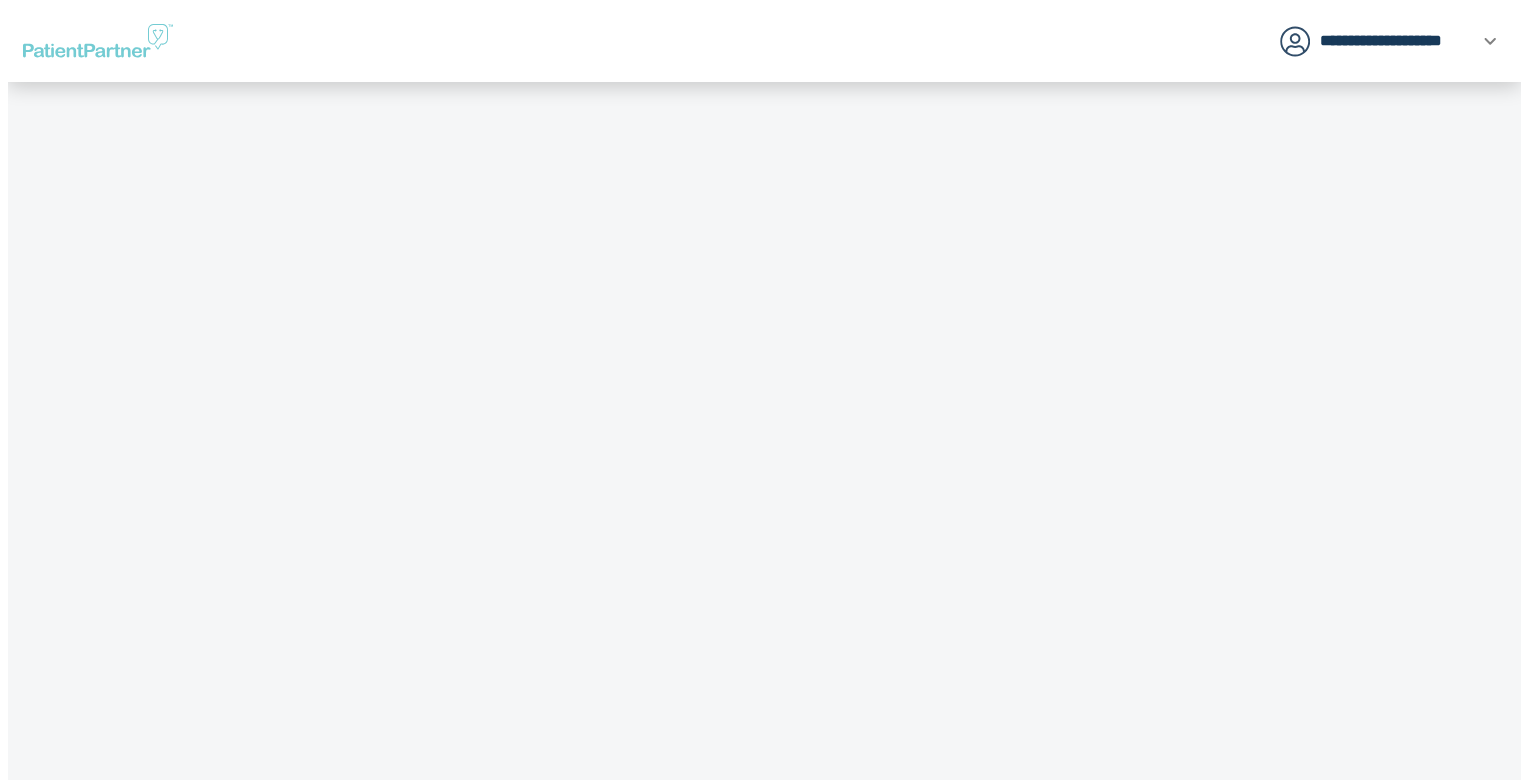 scroll, scrollTop: 0, scrollLeft: 0, axis: both 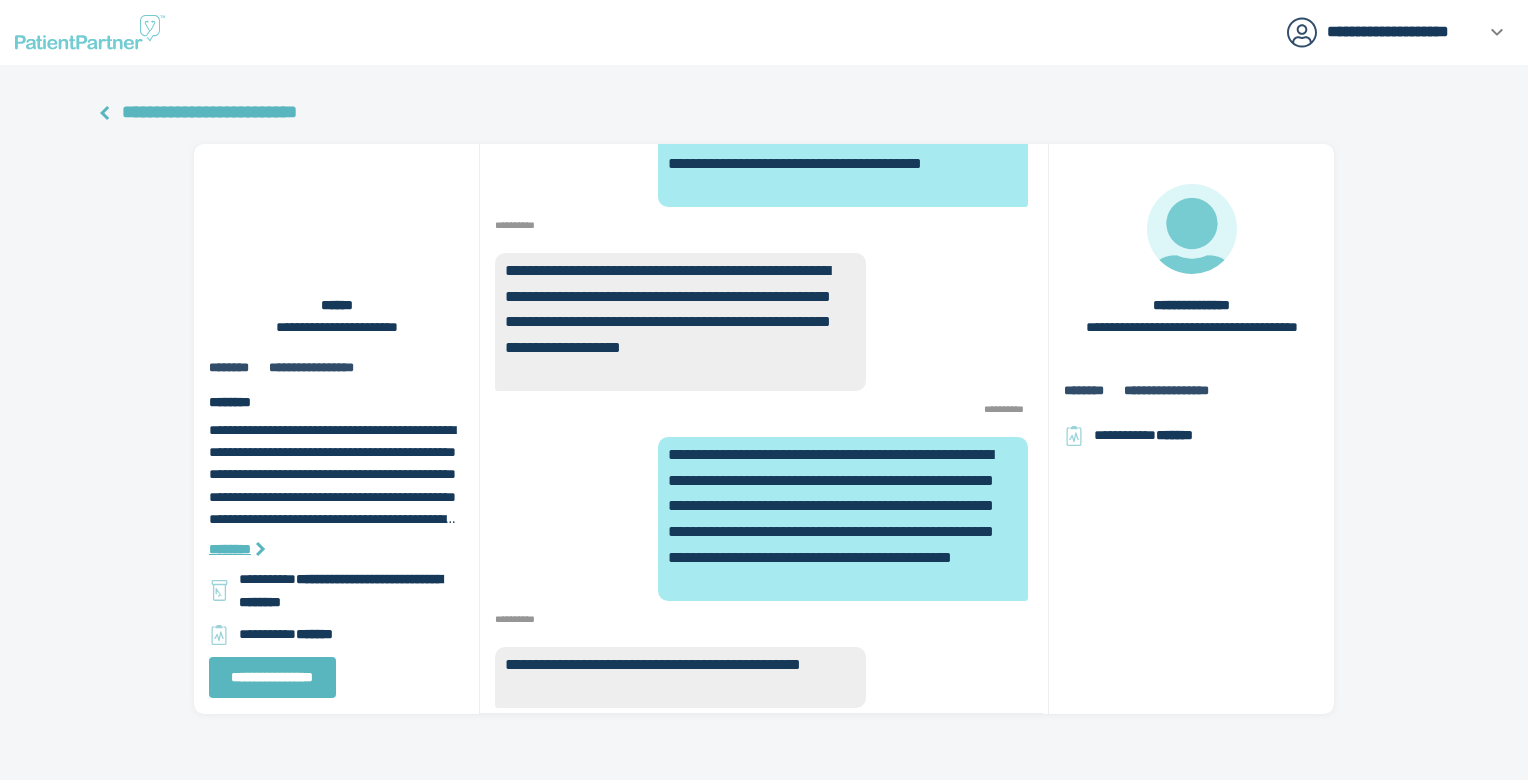 click on "**********" at bounding box center [209, 112] 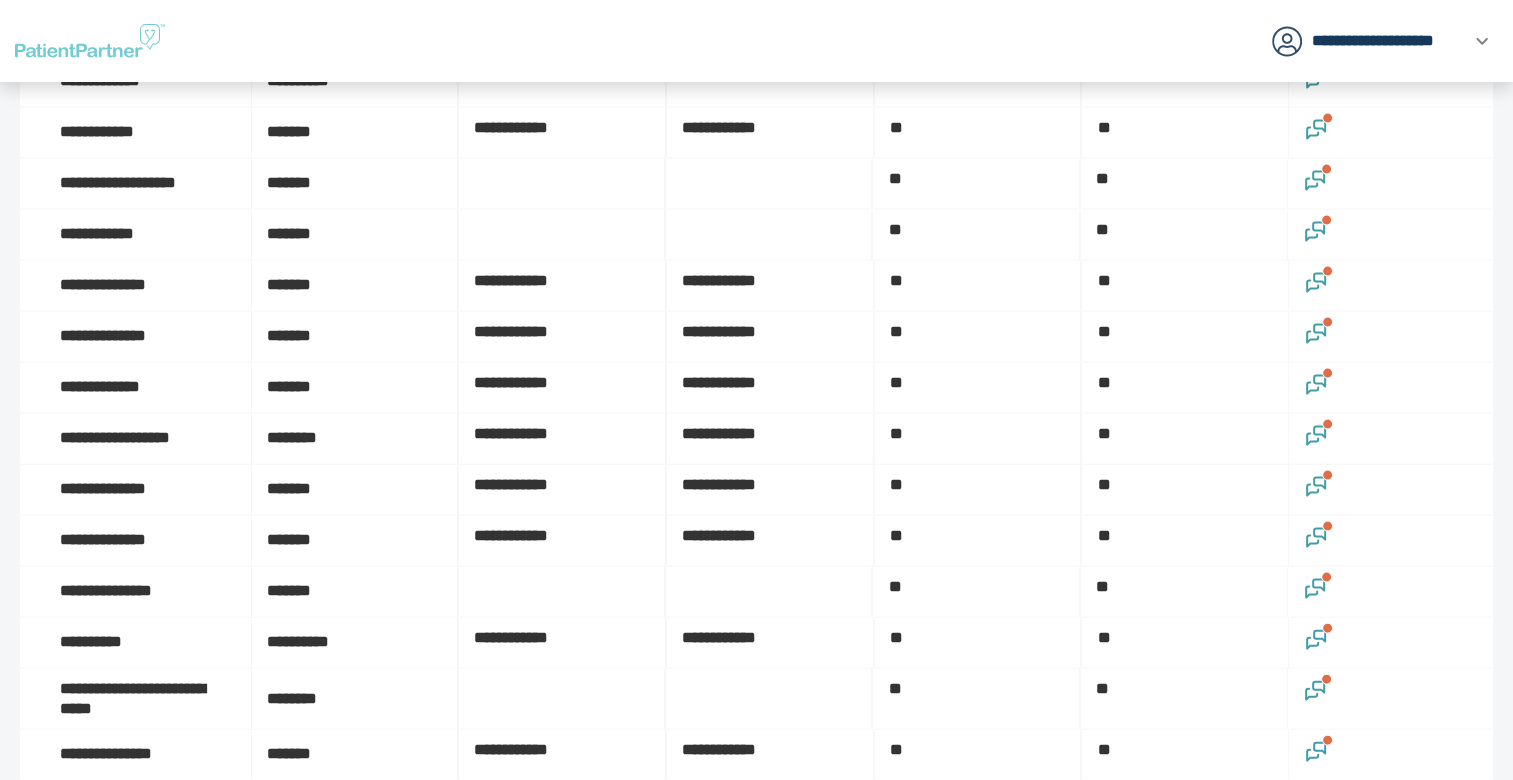 scroll, scrollTop: 4100, scrollLeft: 0, axis: vertical 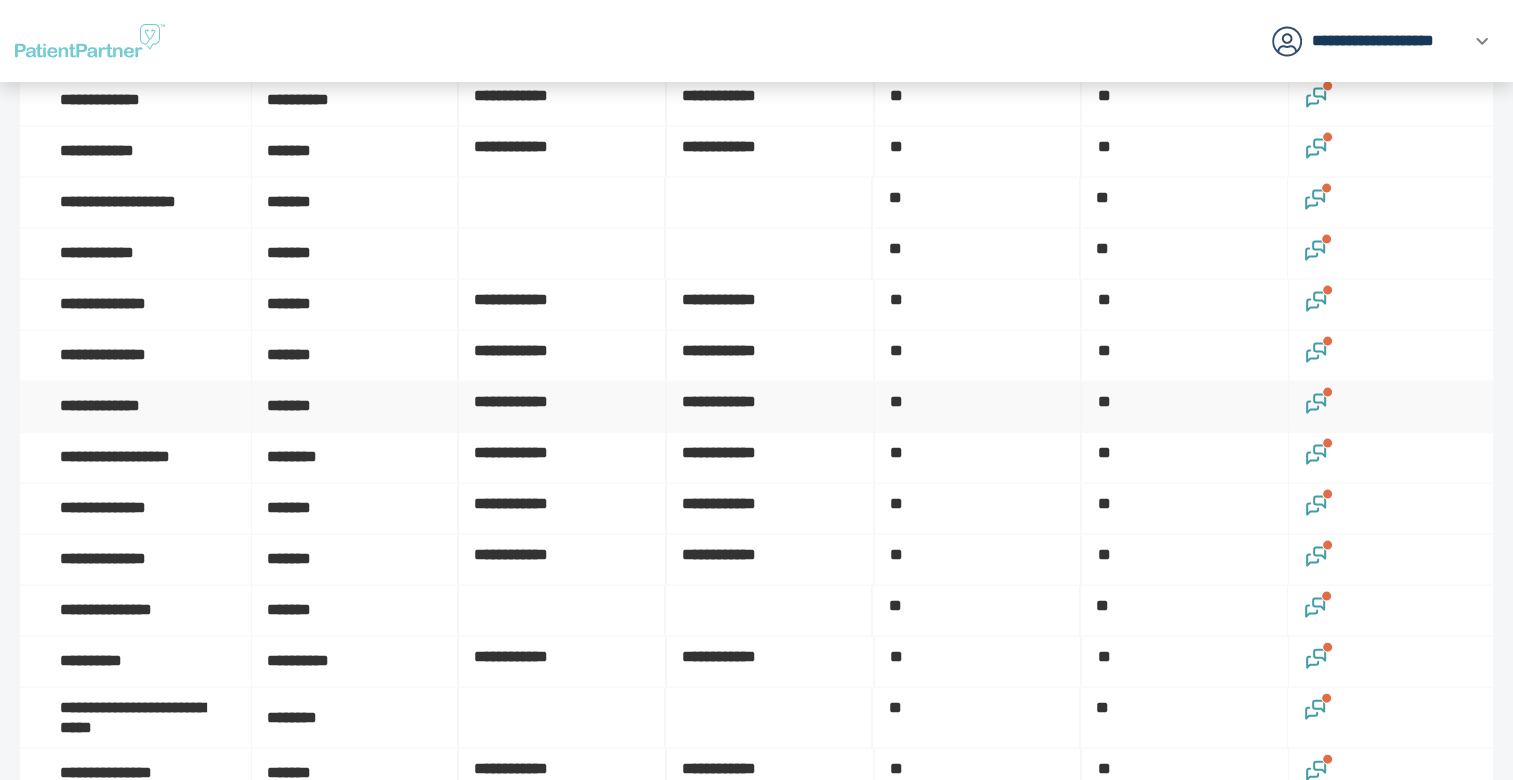 click 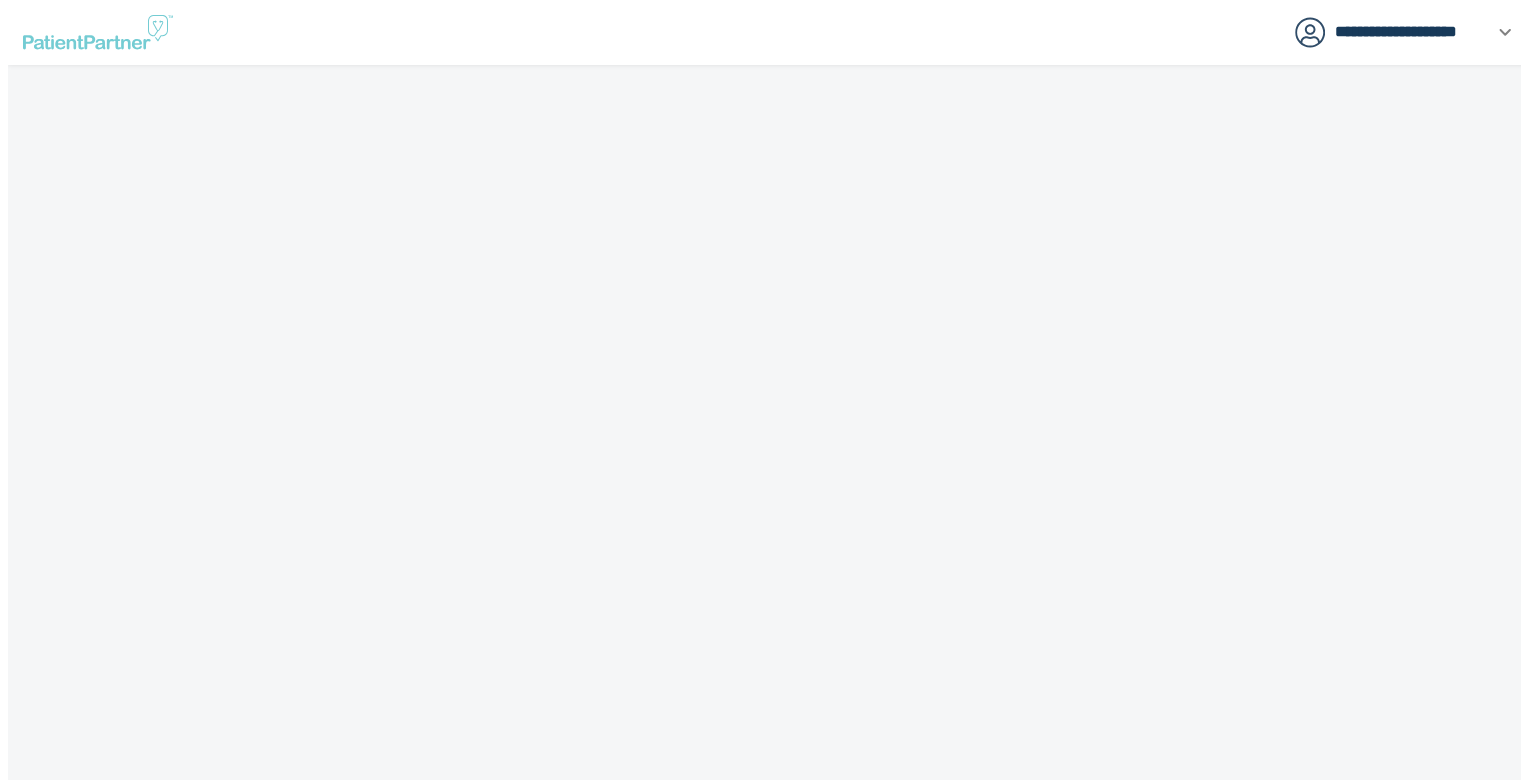 scroll, scrollTop: 0, scrollLeft: 0, axis: both 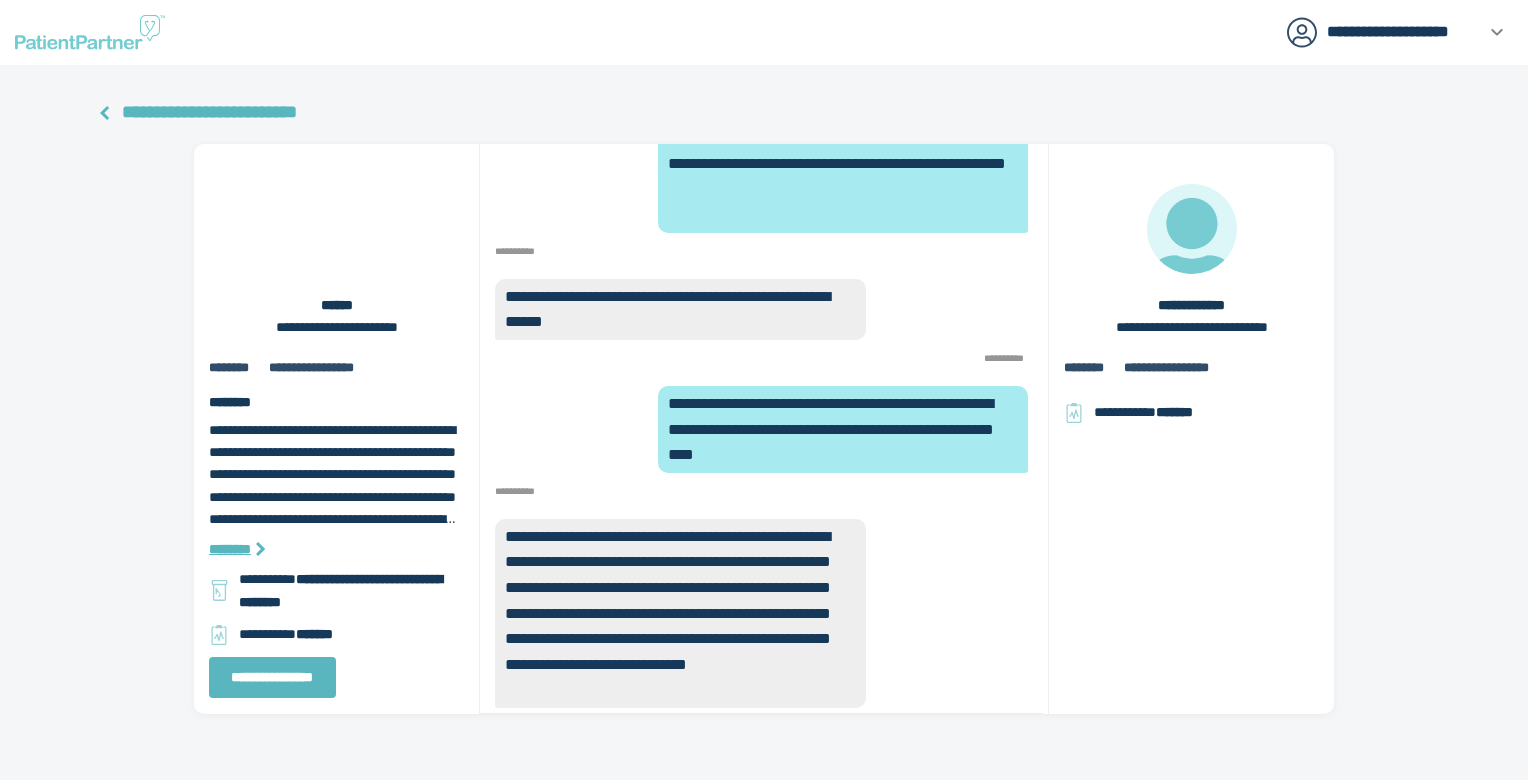 click on "**********" at bounding box center [209, 112] 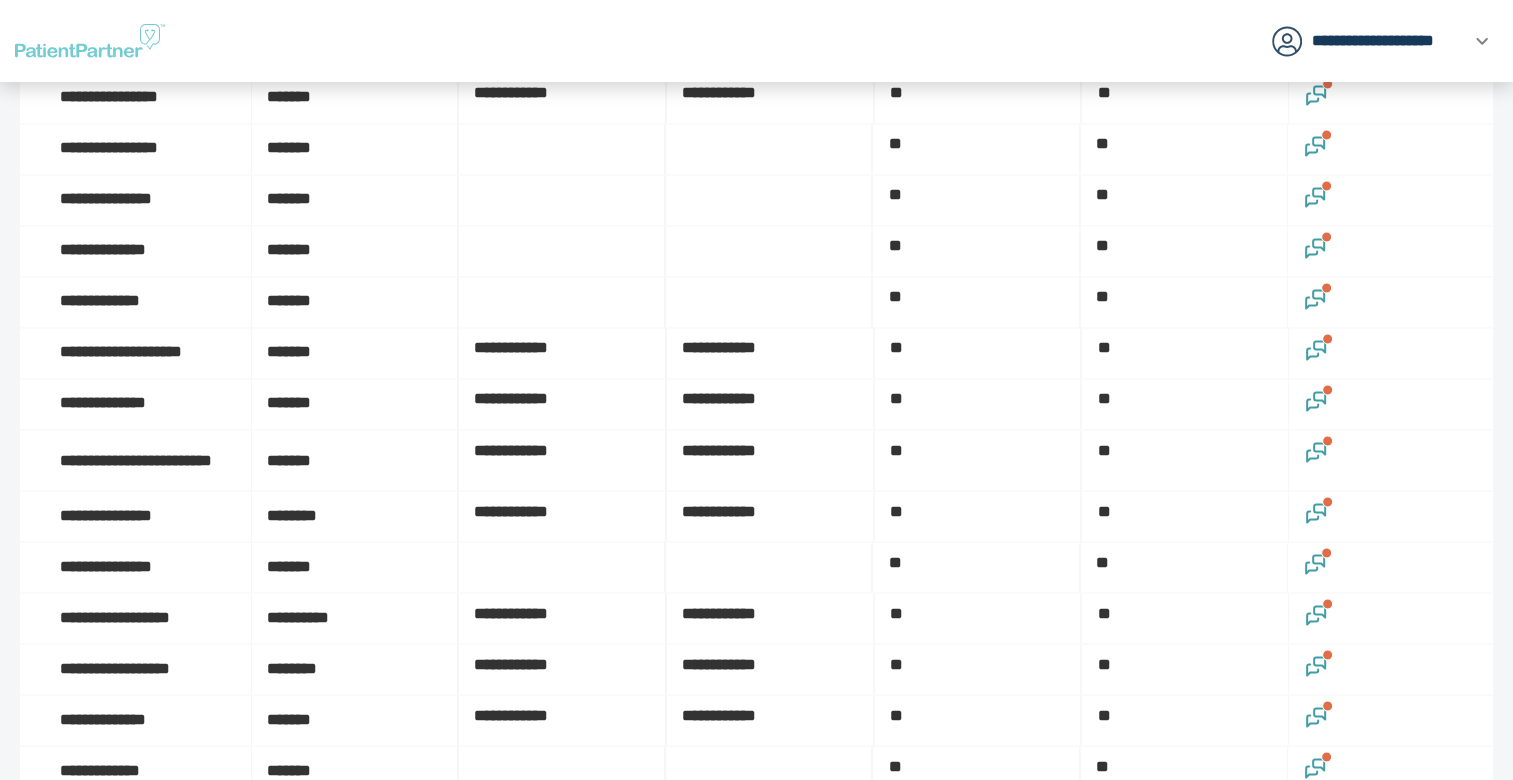scroll, scrollTop: 3300, scrollLeft: 0, axis: vertical 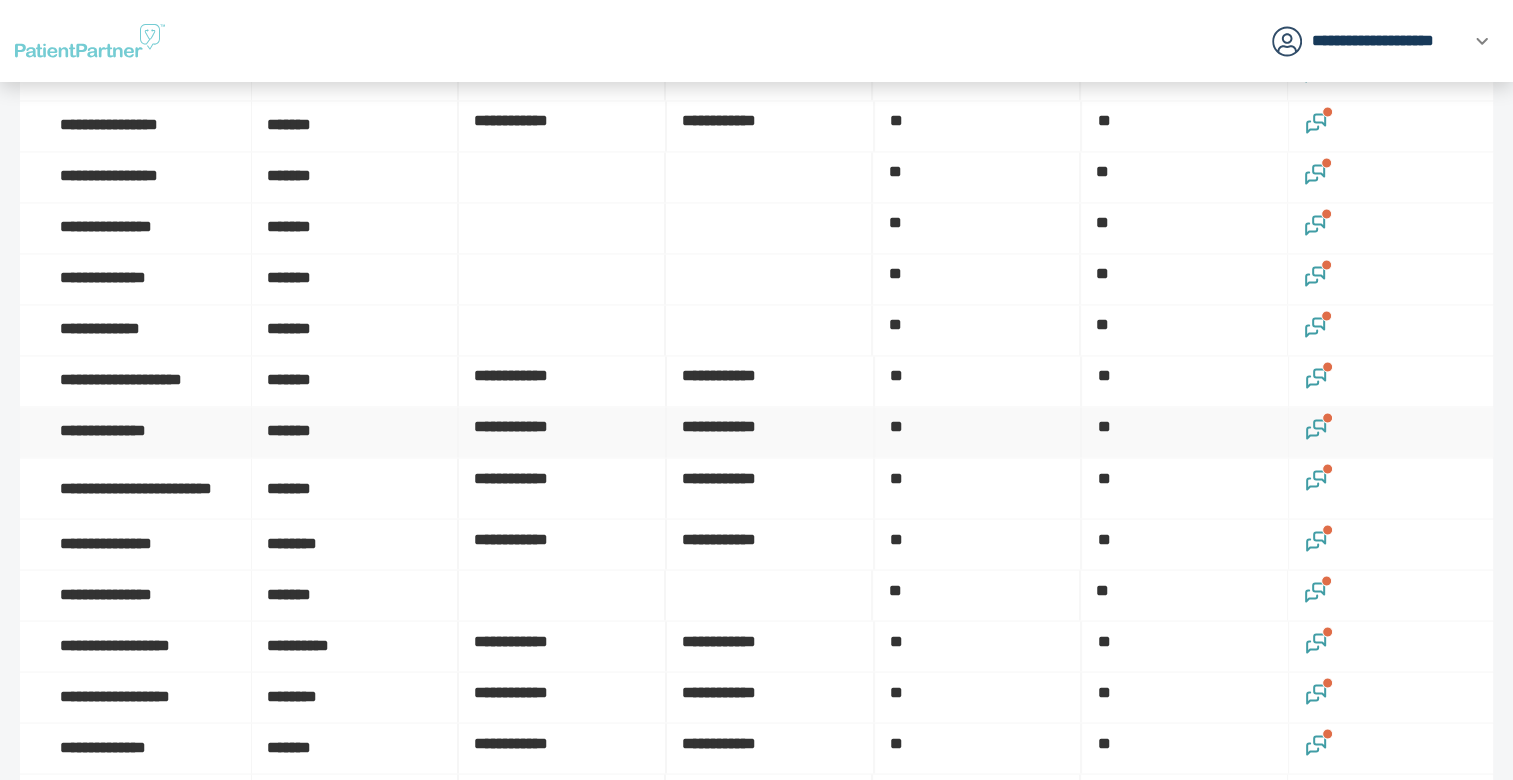 click 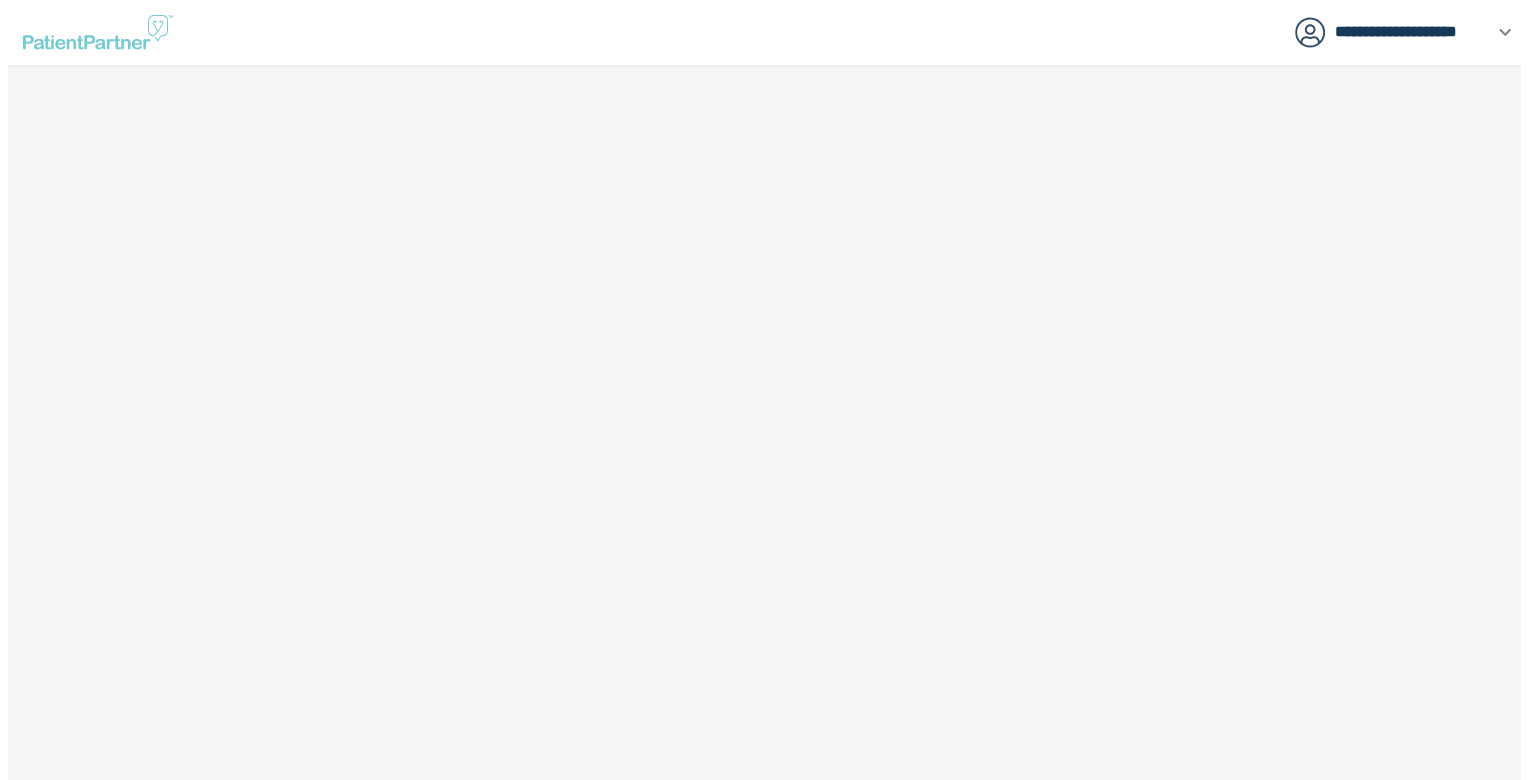 scroll, scrollTop: 0, scrollLeft: 0, axis: both 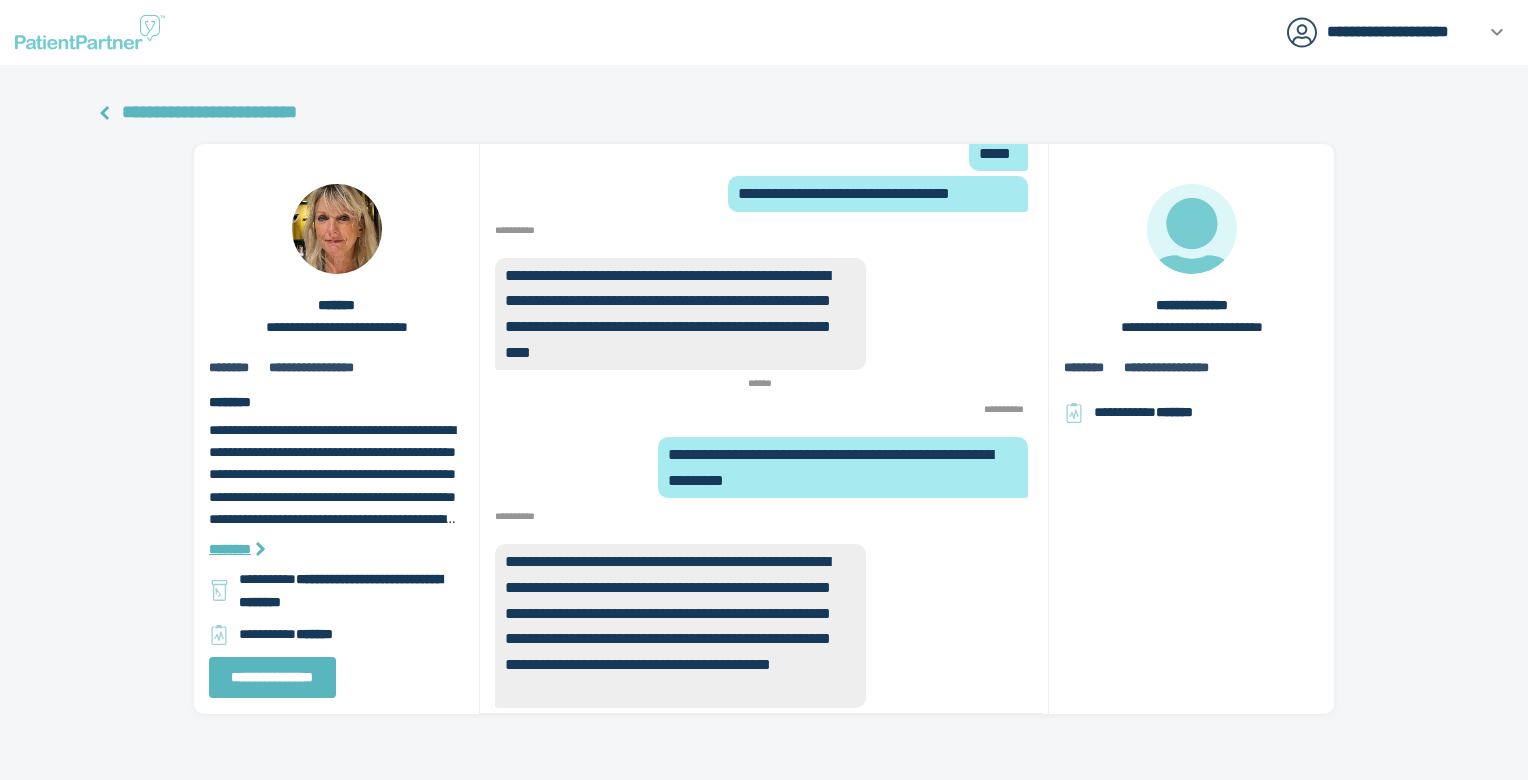 click on "**********" at bounding box center (209, 112) 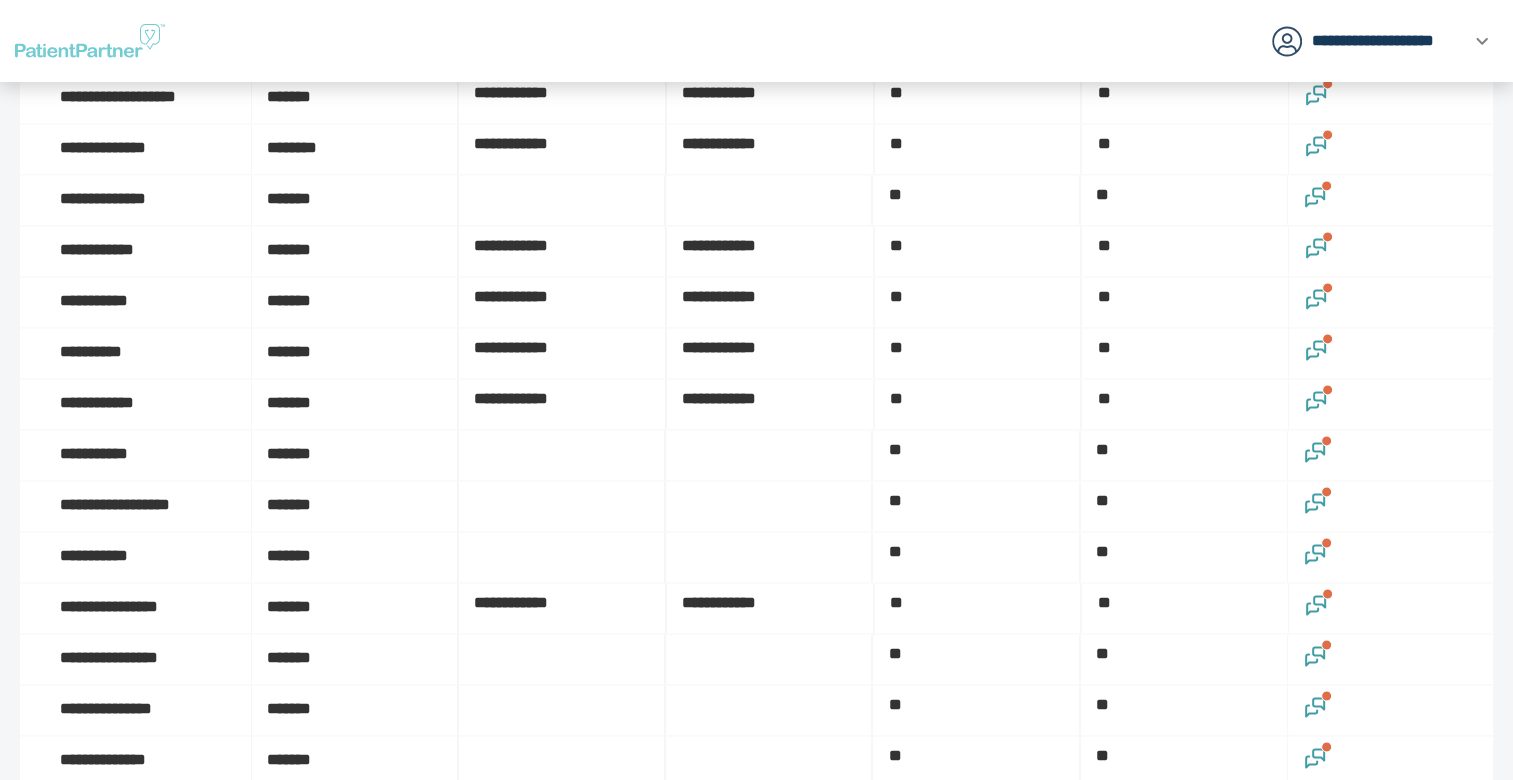 scroll, scrollTop: 3000, scrollLeft: 0, axis: vertical 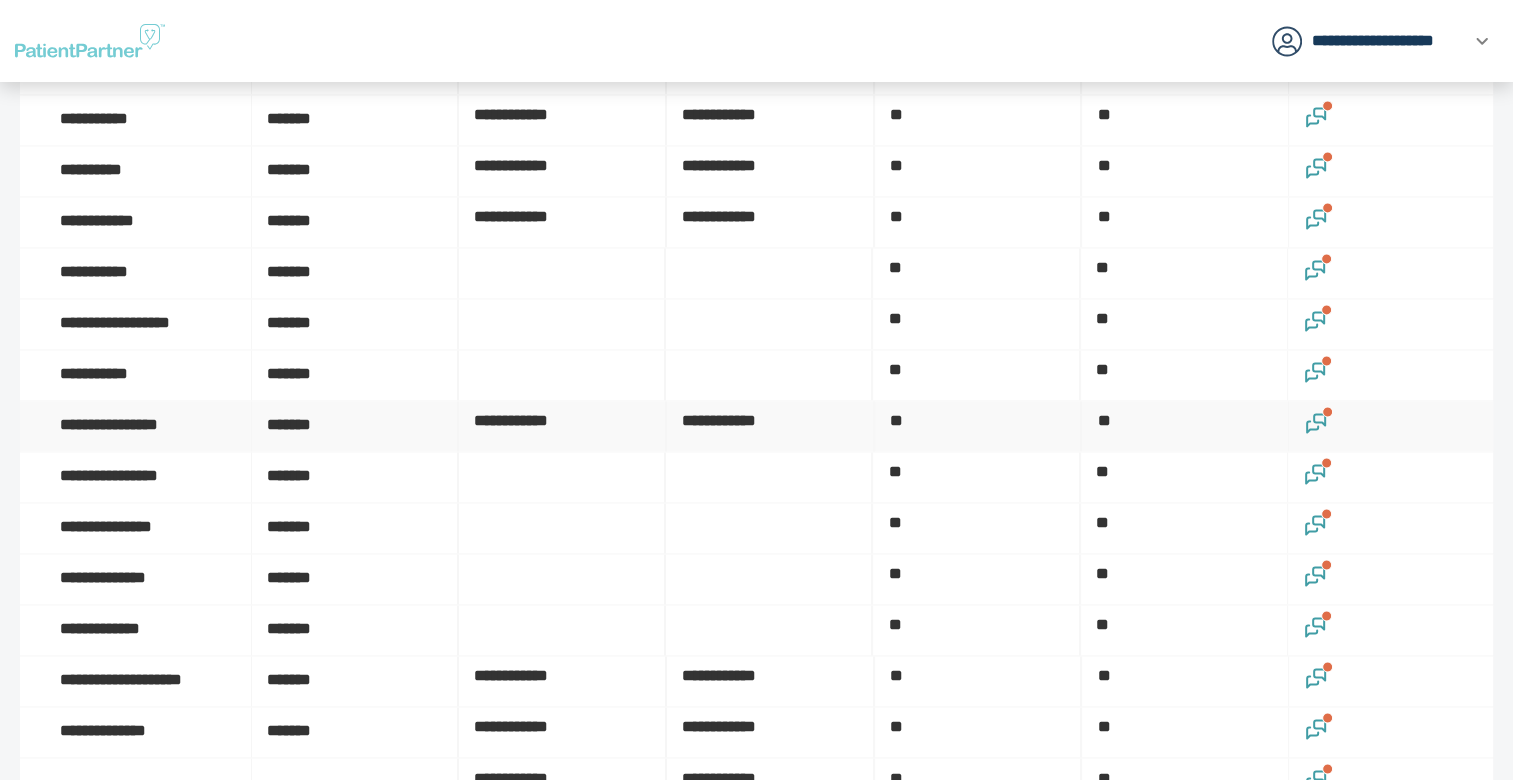 click 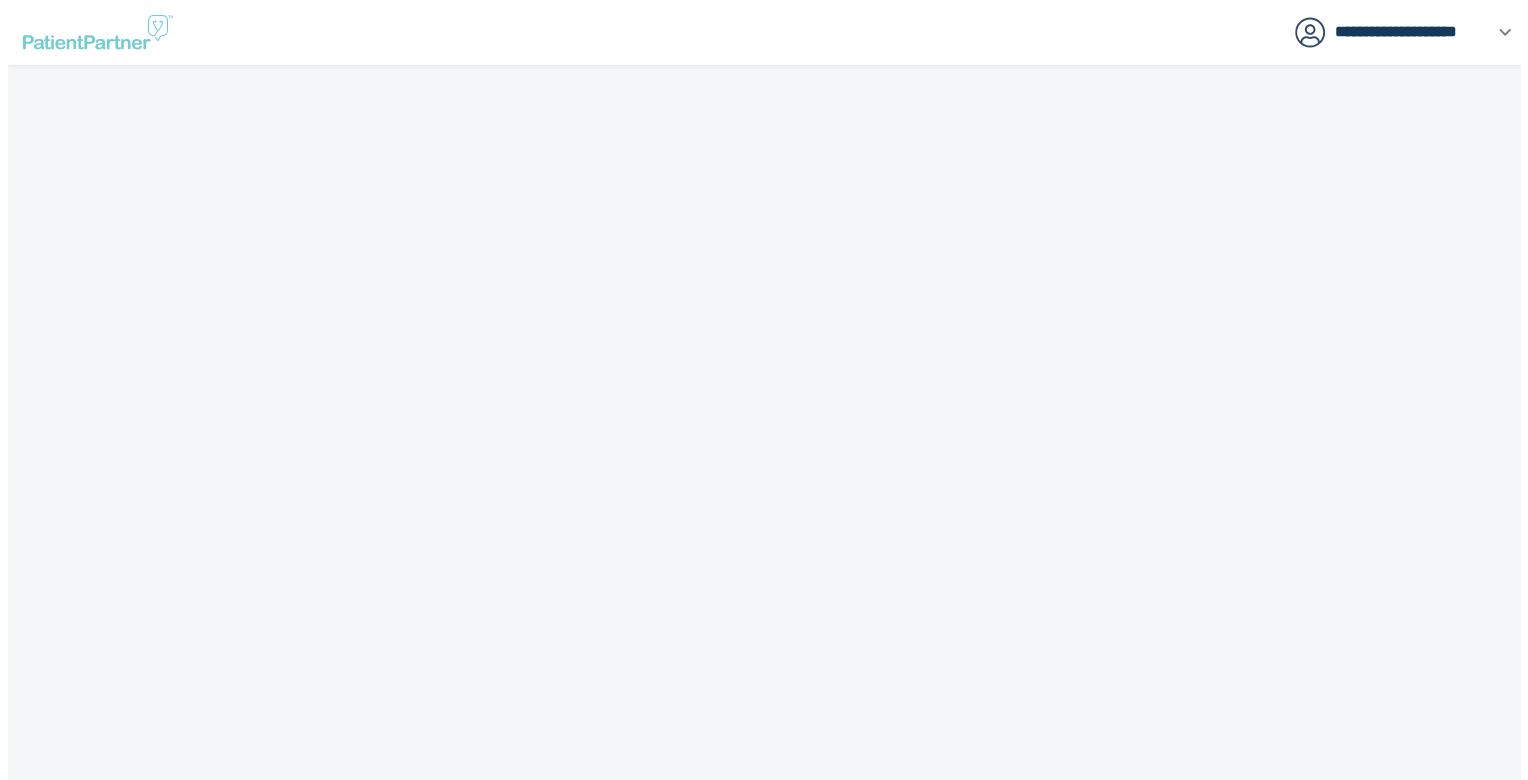 scroll, scrollTop: 0, scrollLeft: 0, axis: both 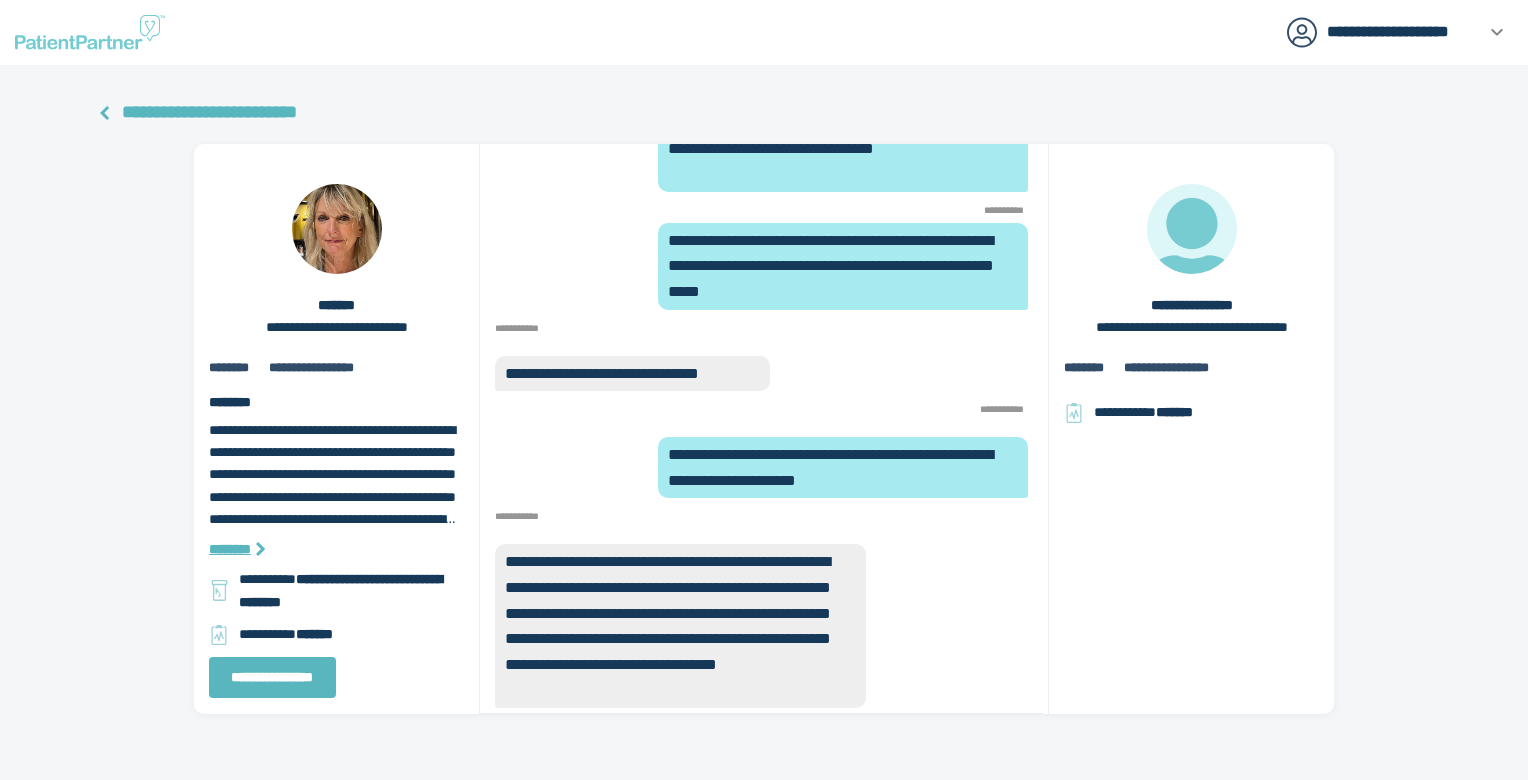 click on "**********" at bounding box center (209, 112) 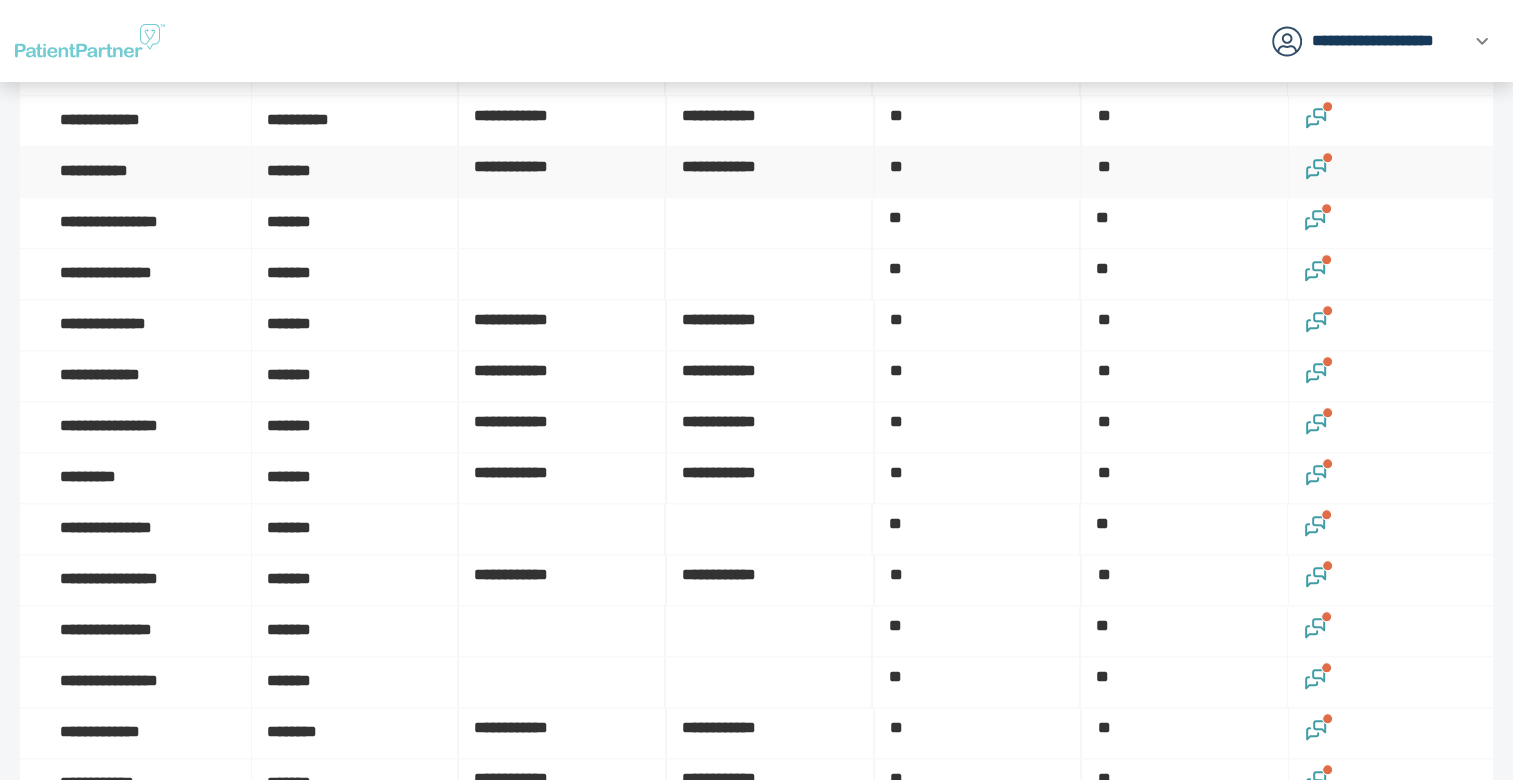 scroll, scrollTop: 2100, scrollLeft: 0, axis: vertical 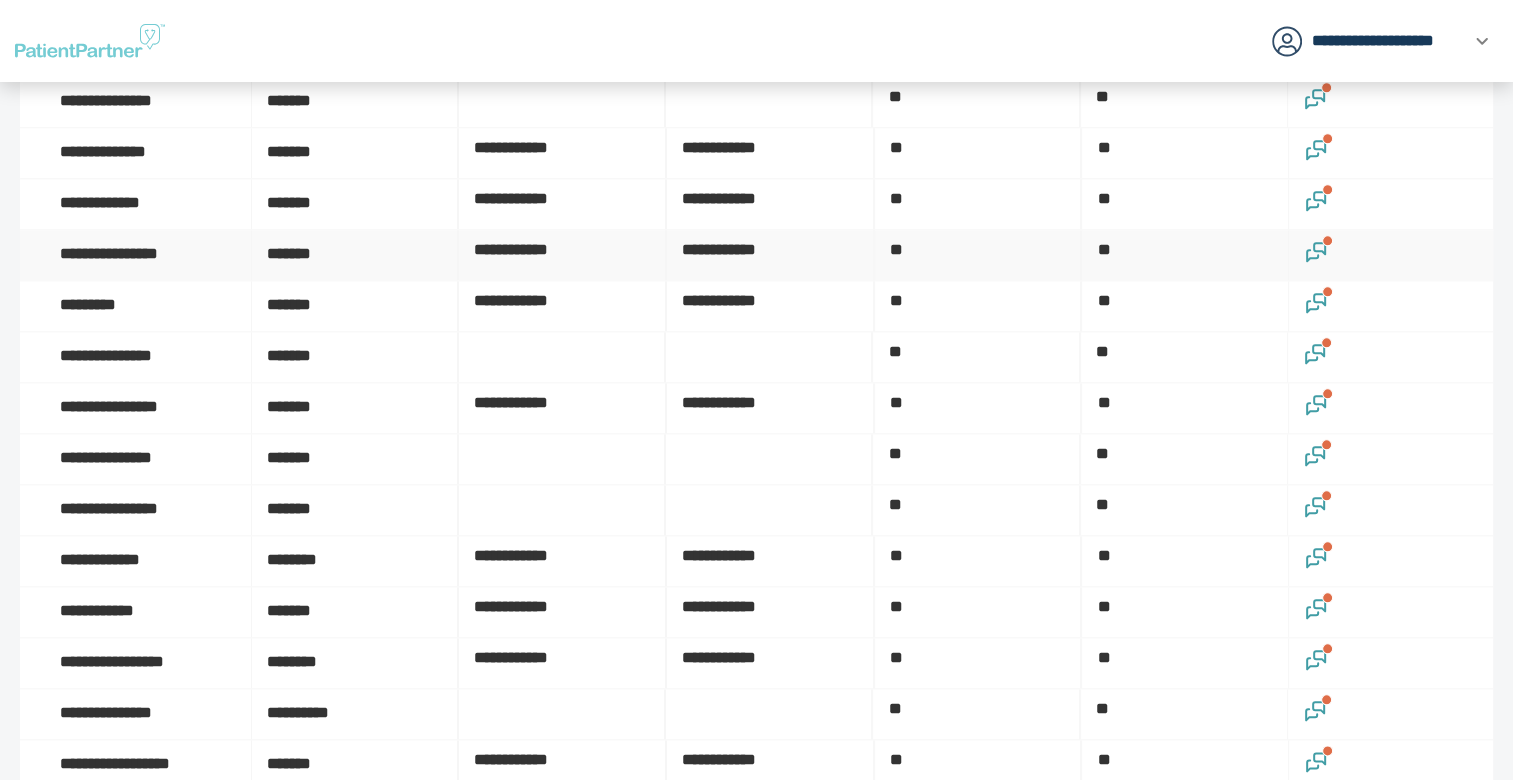 click 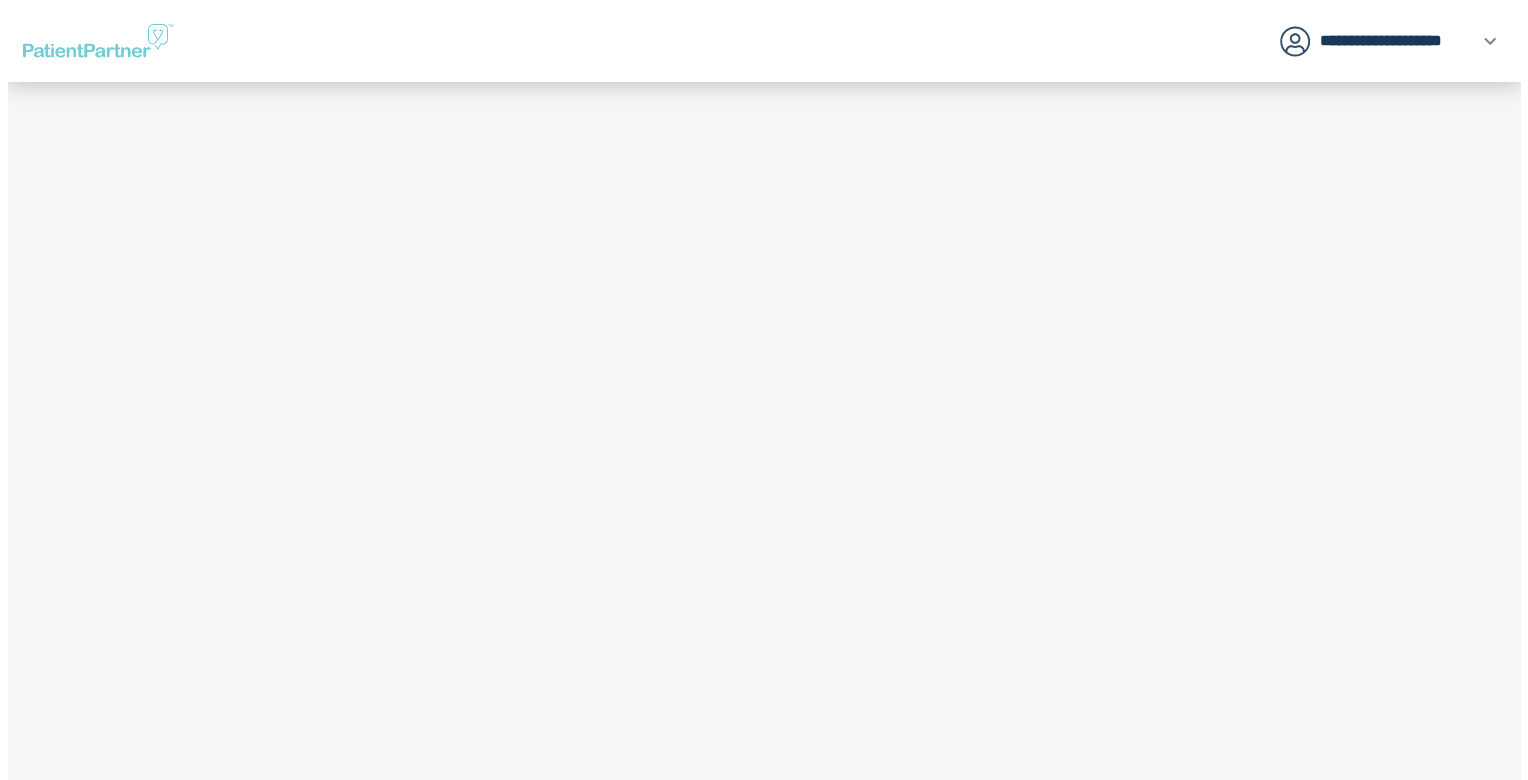 scroll, scrollTop: 0, scrollLeft: 0, axis: both 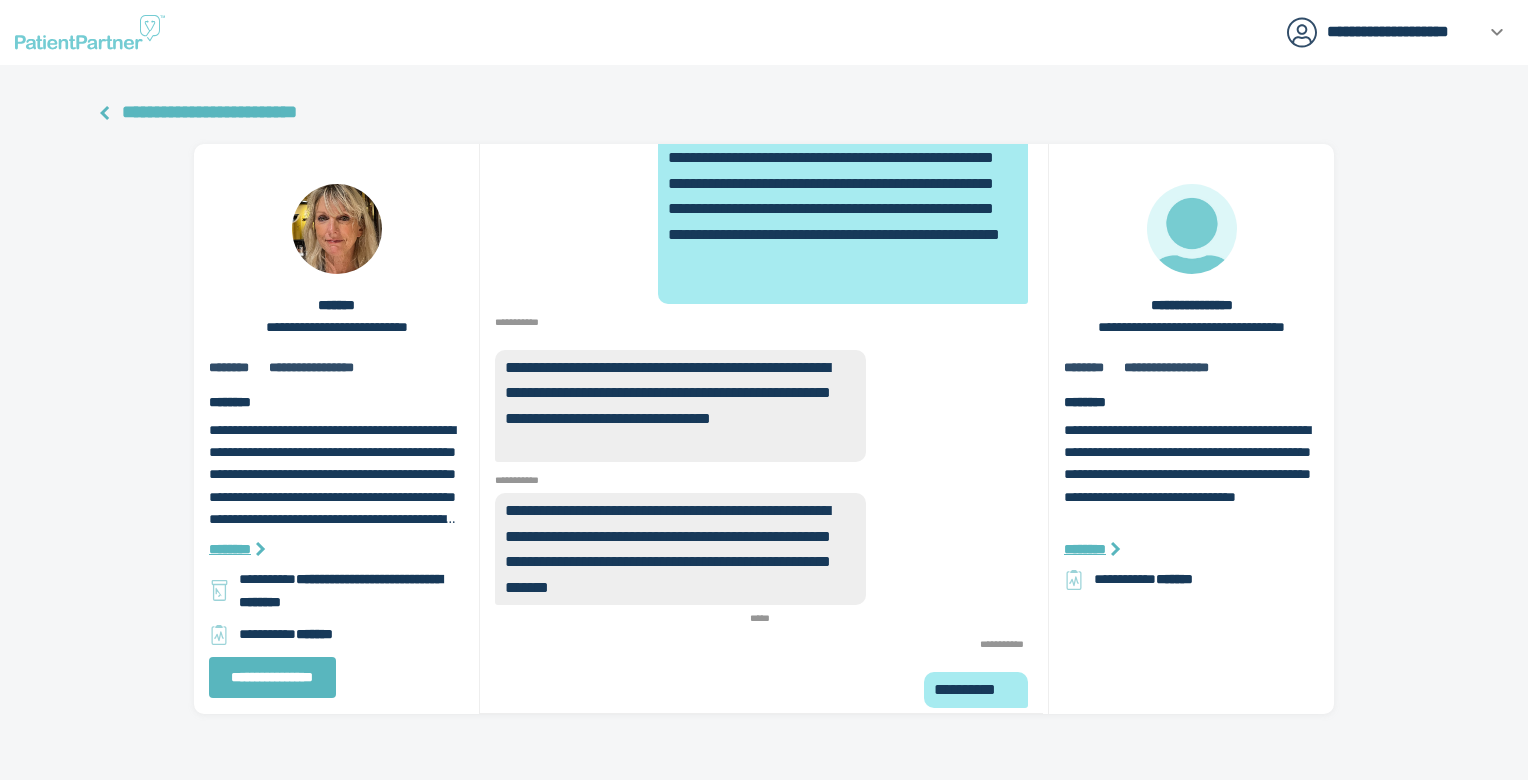 click on "**********" at bounding box center (764, 414) 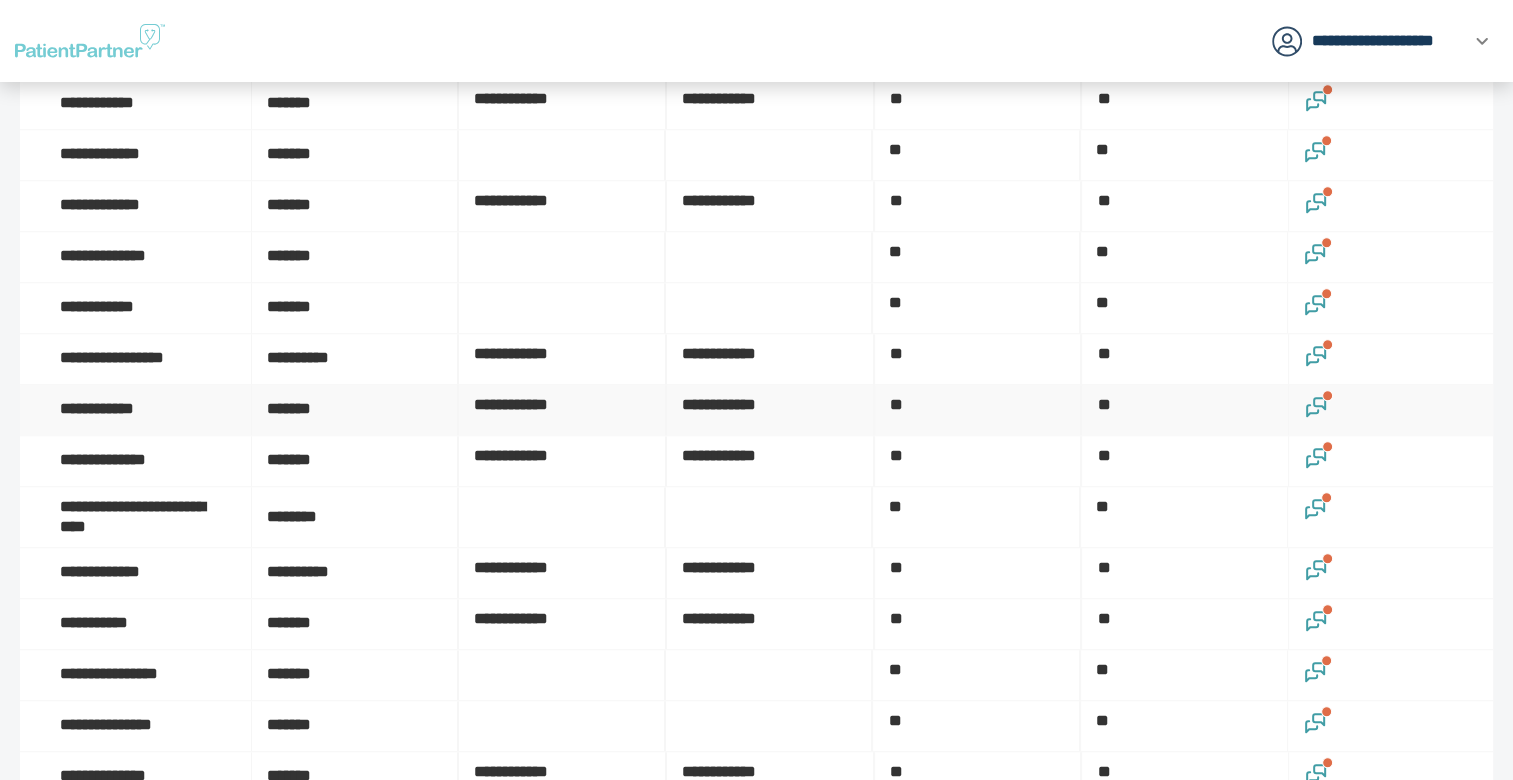 scroll, scrollTop: 1600, scrollLeft: 0, axis: vertical 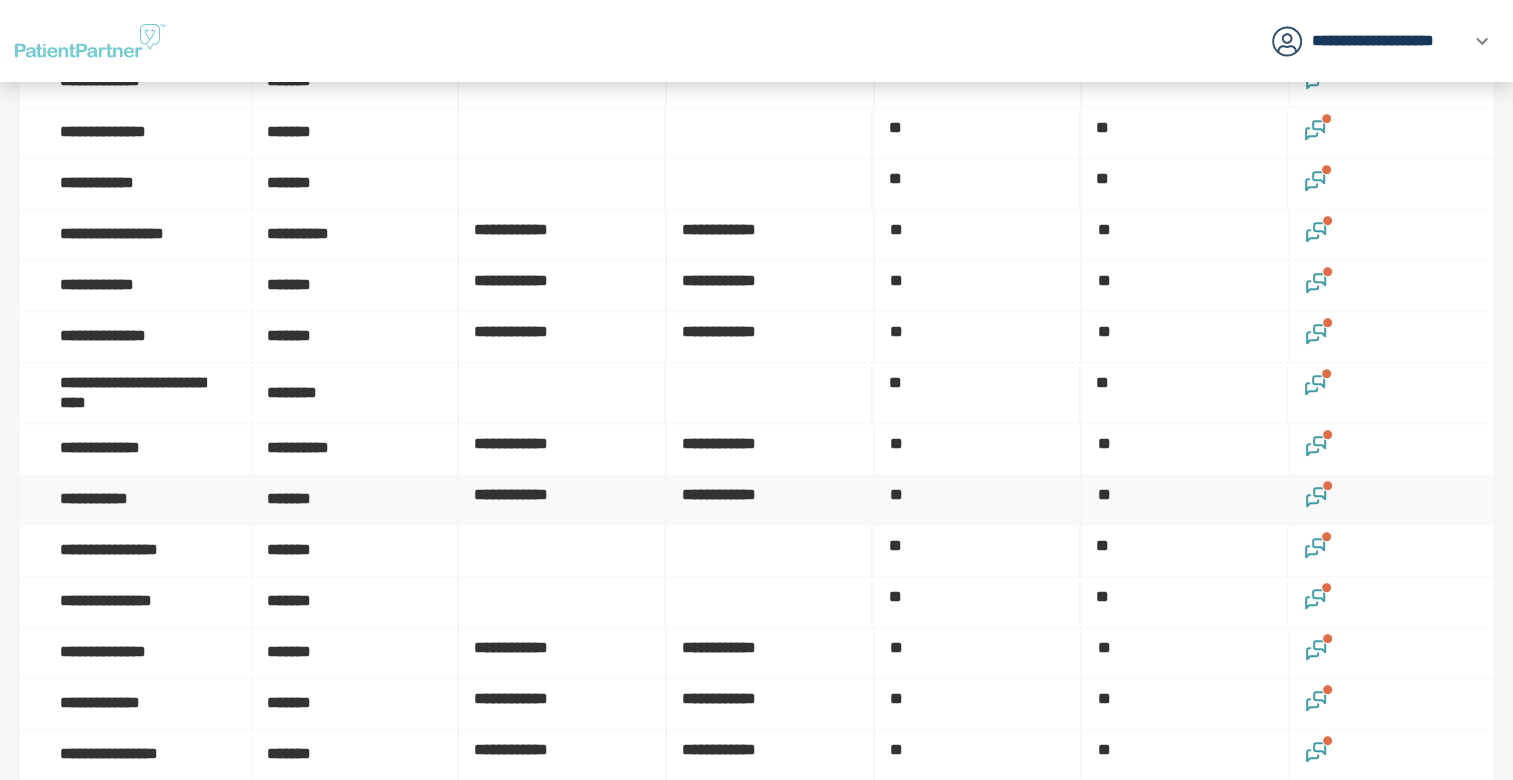 click 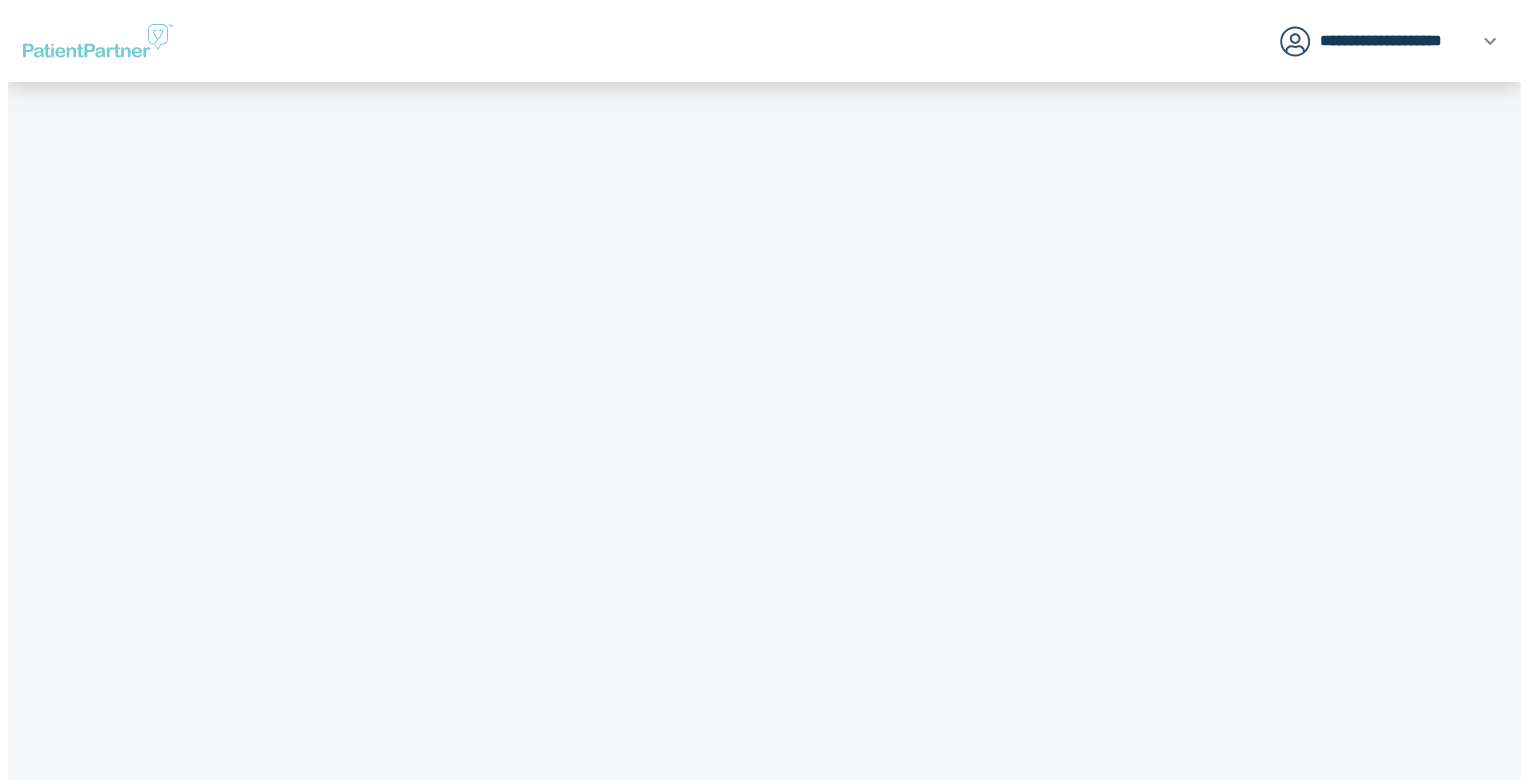 scroll, scrollTop: 0, scrollLeft: 0, axis: both 